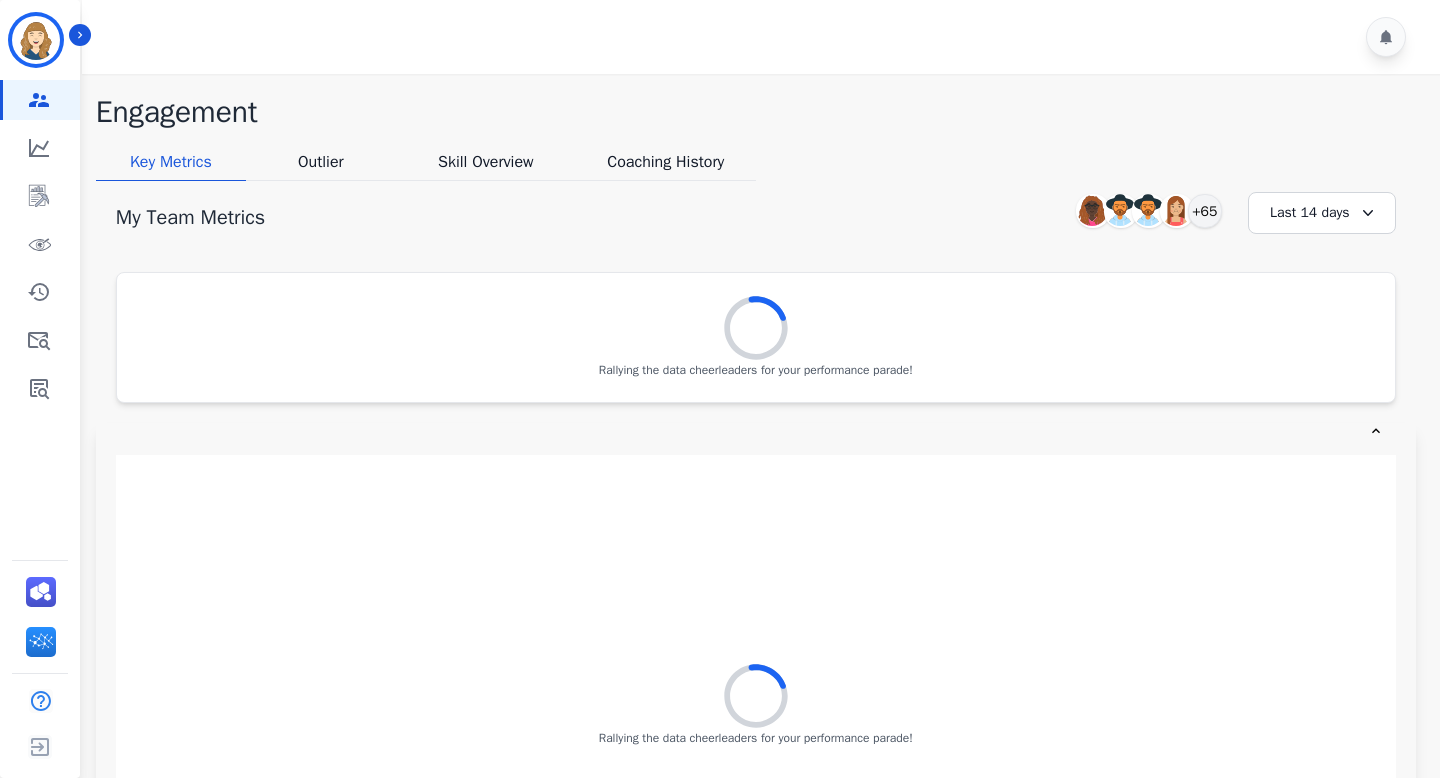 scroll, scrollTop: 0, scrollLeft: 0, axis: both 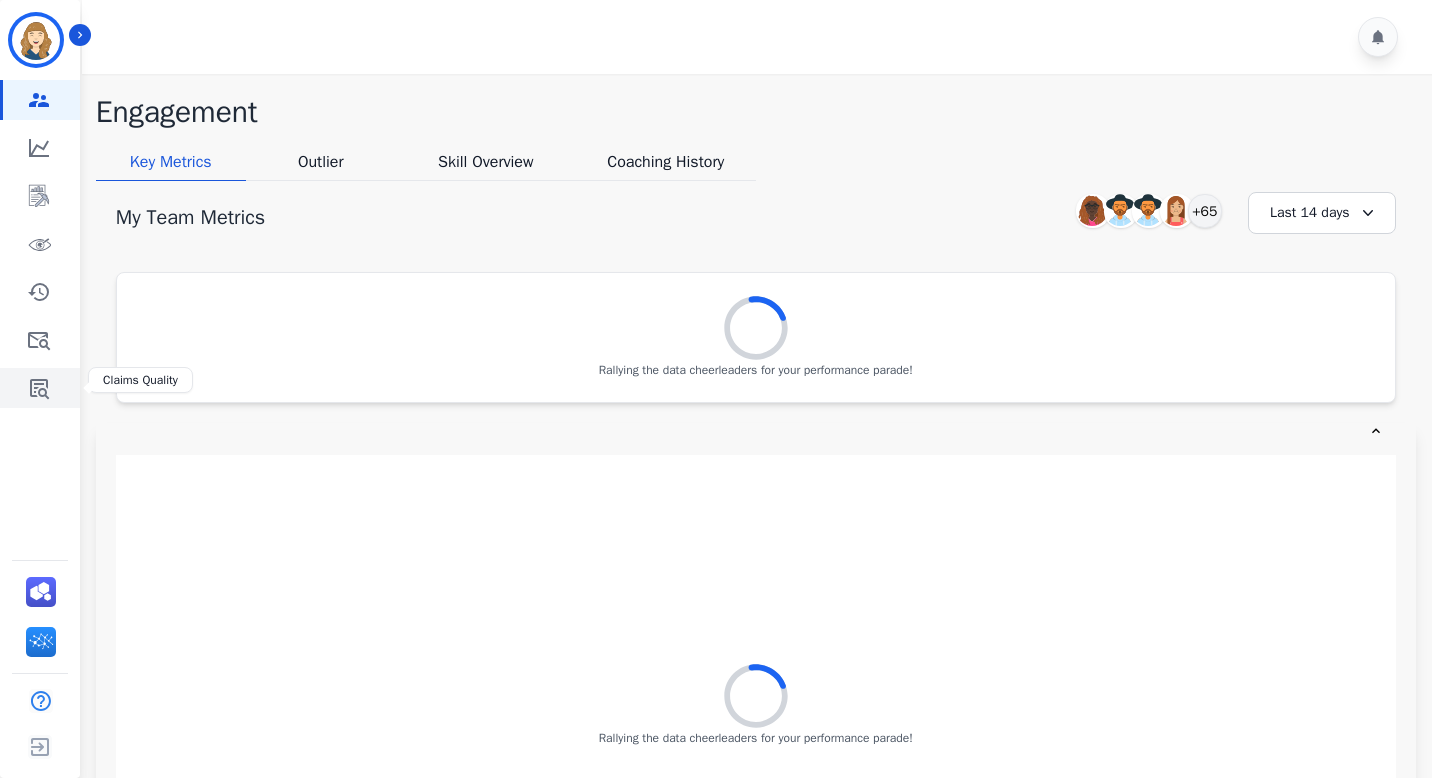 click 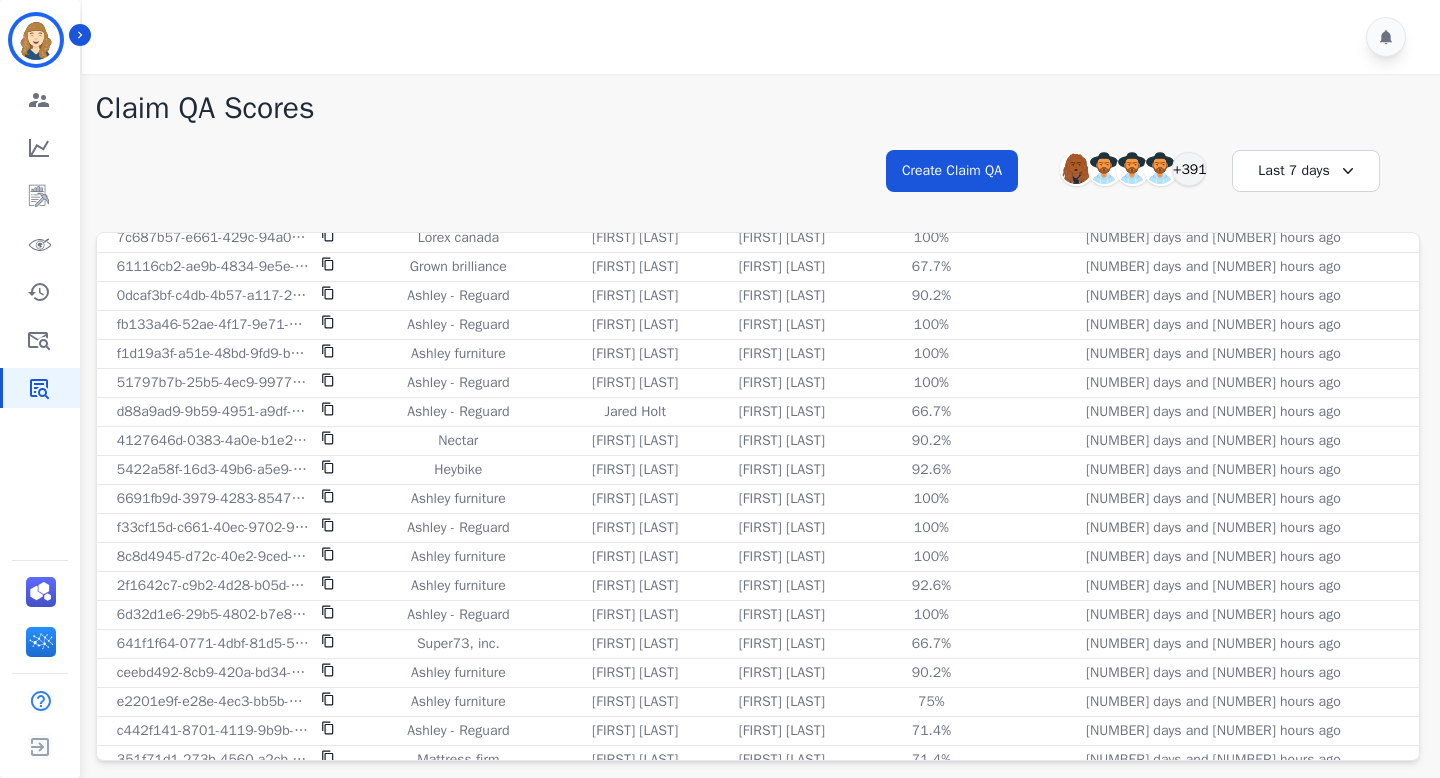 scroll, scrollTop: 1332, scrollLeft: 0, axis: vertical 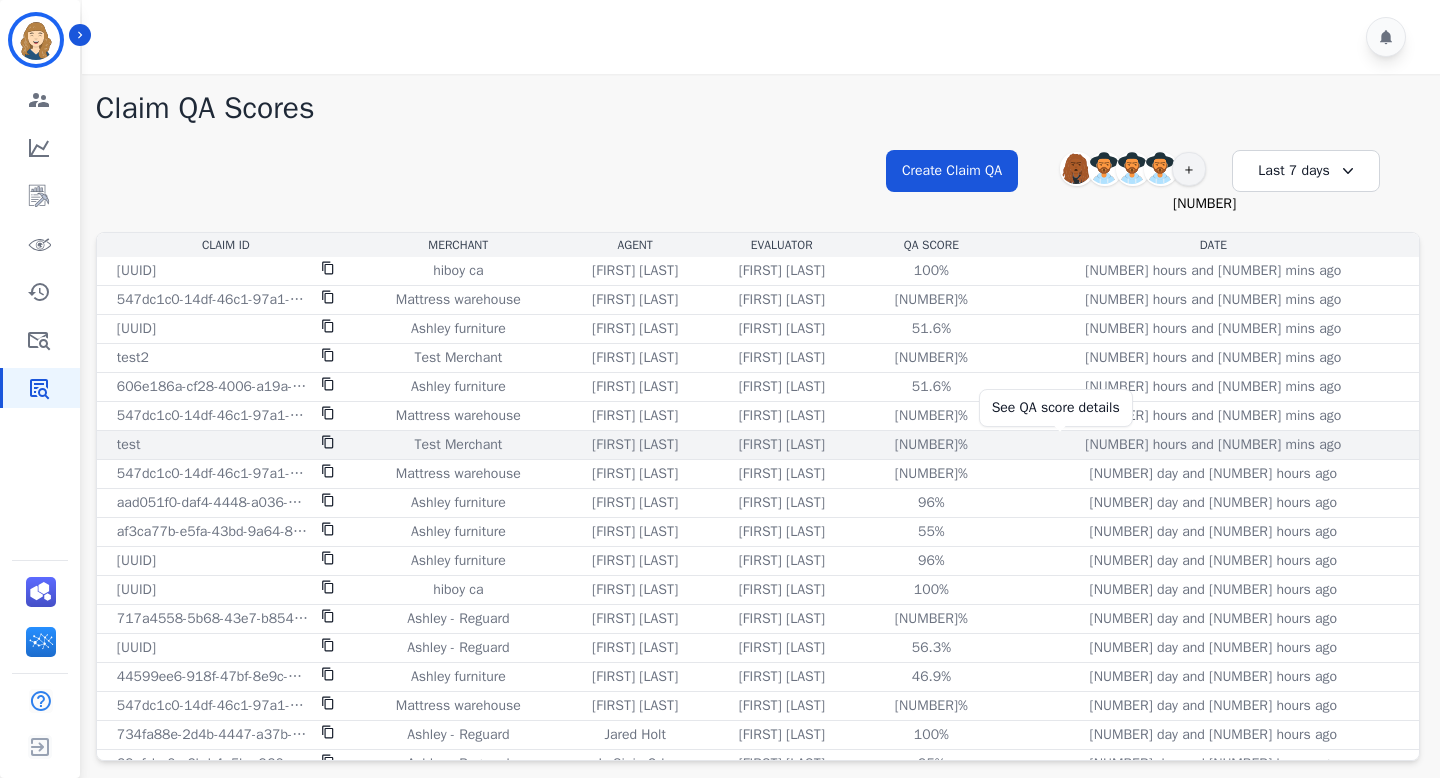 click on "[NUMBER]%" at bounding box center [931, 445] 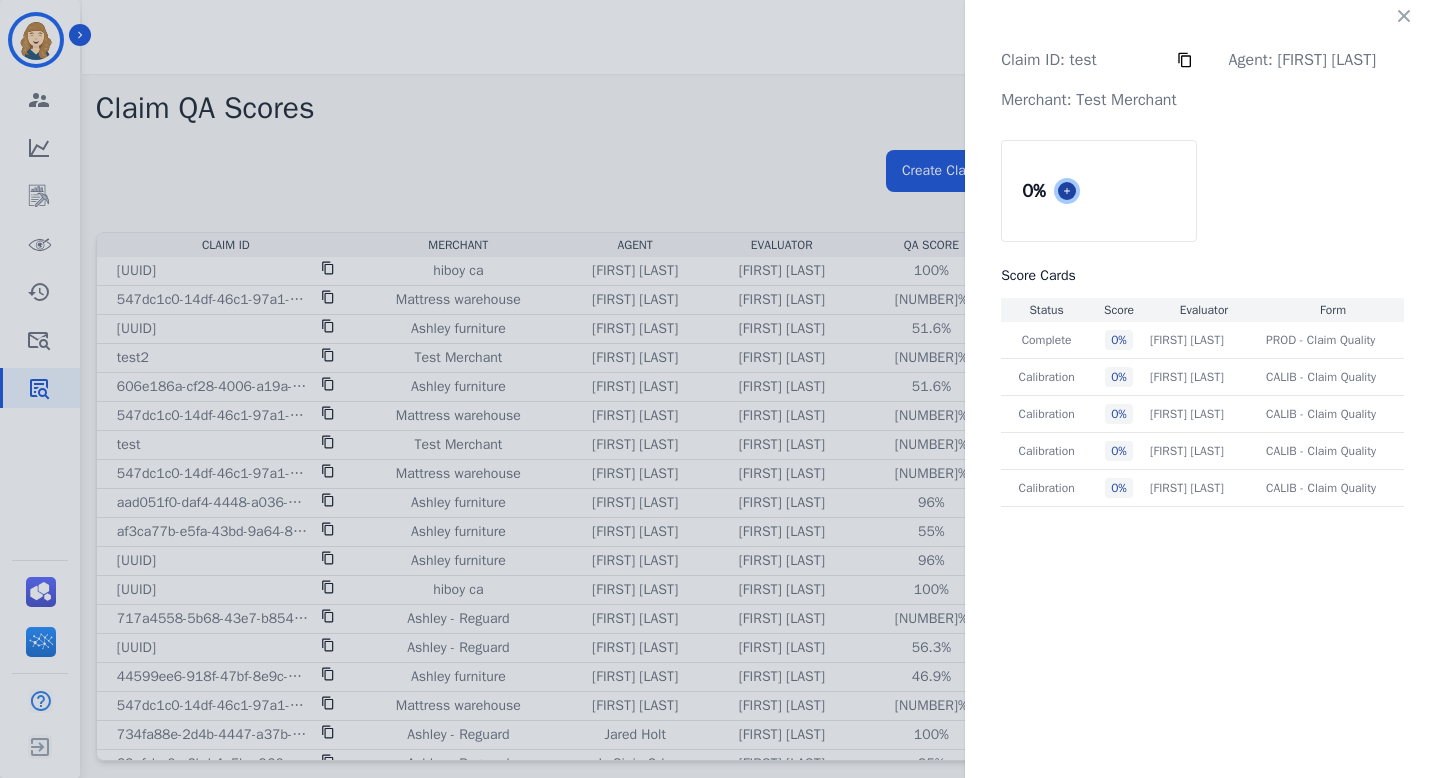 click 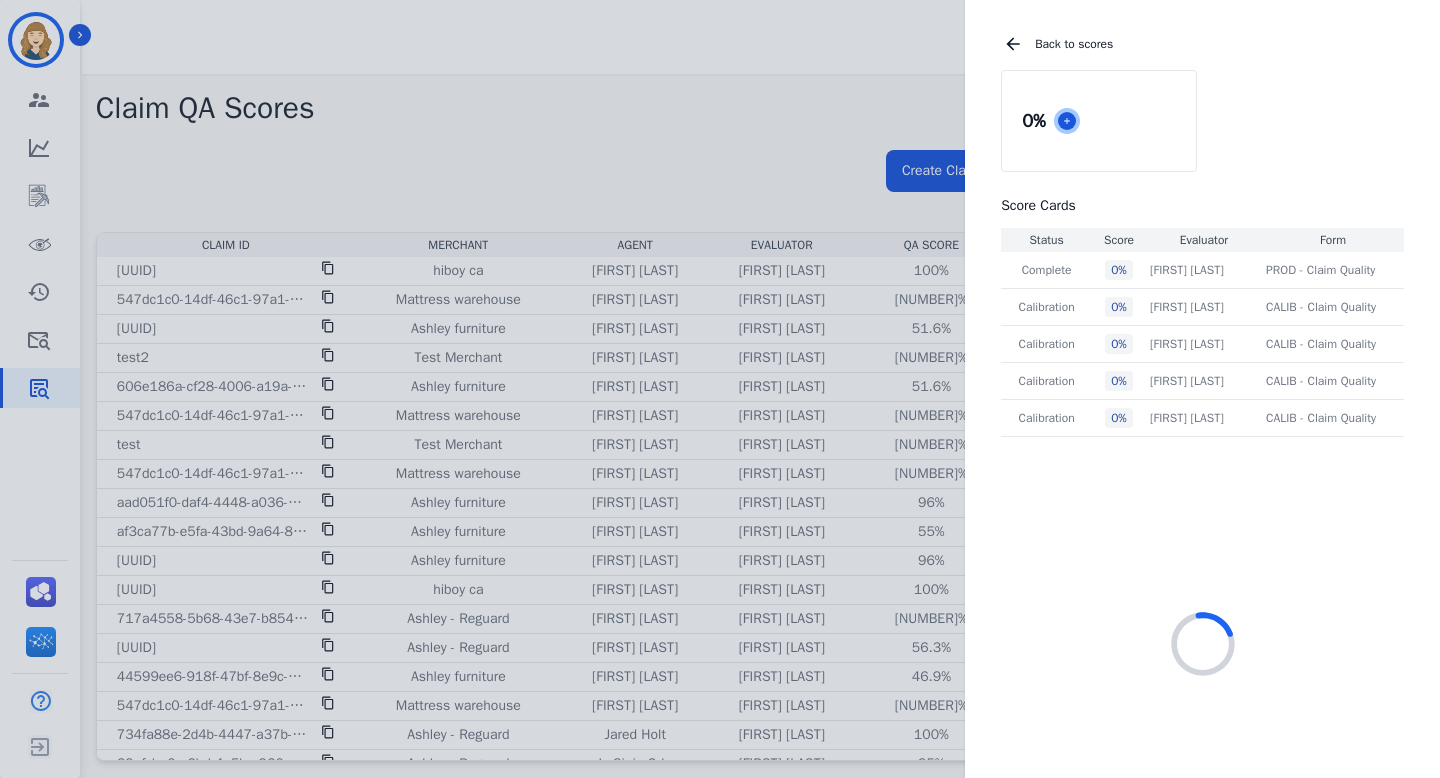 scroll, scrollTop: 101, scrollLeft: 0, axis: vertical 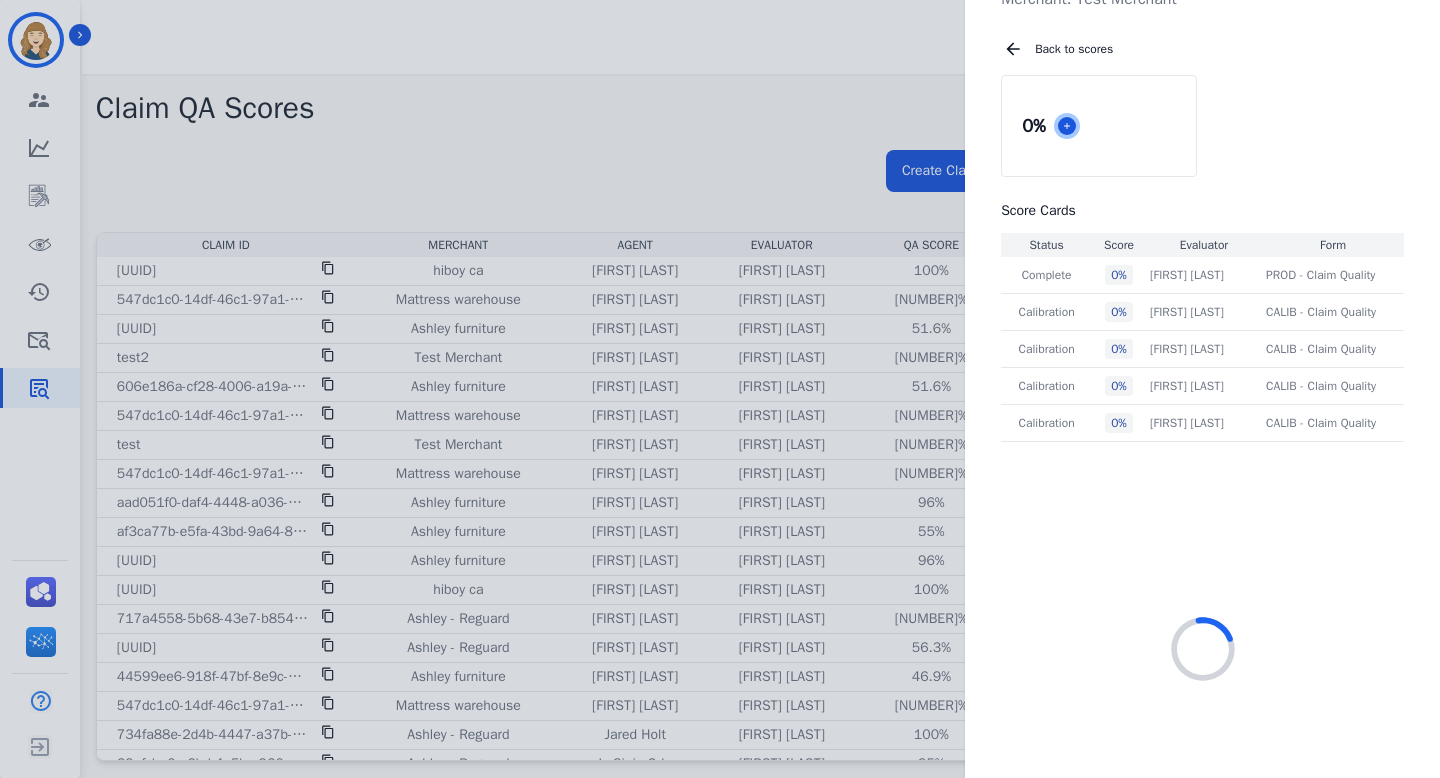 select on "*" 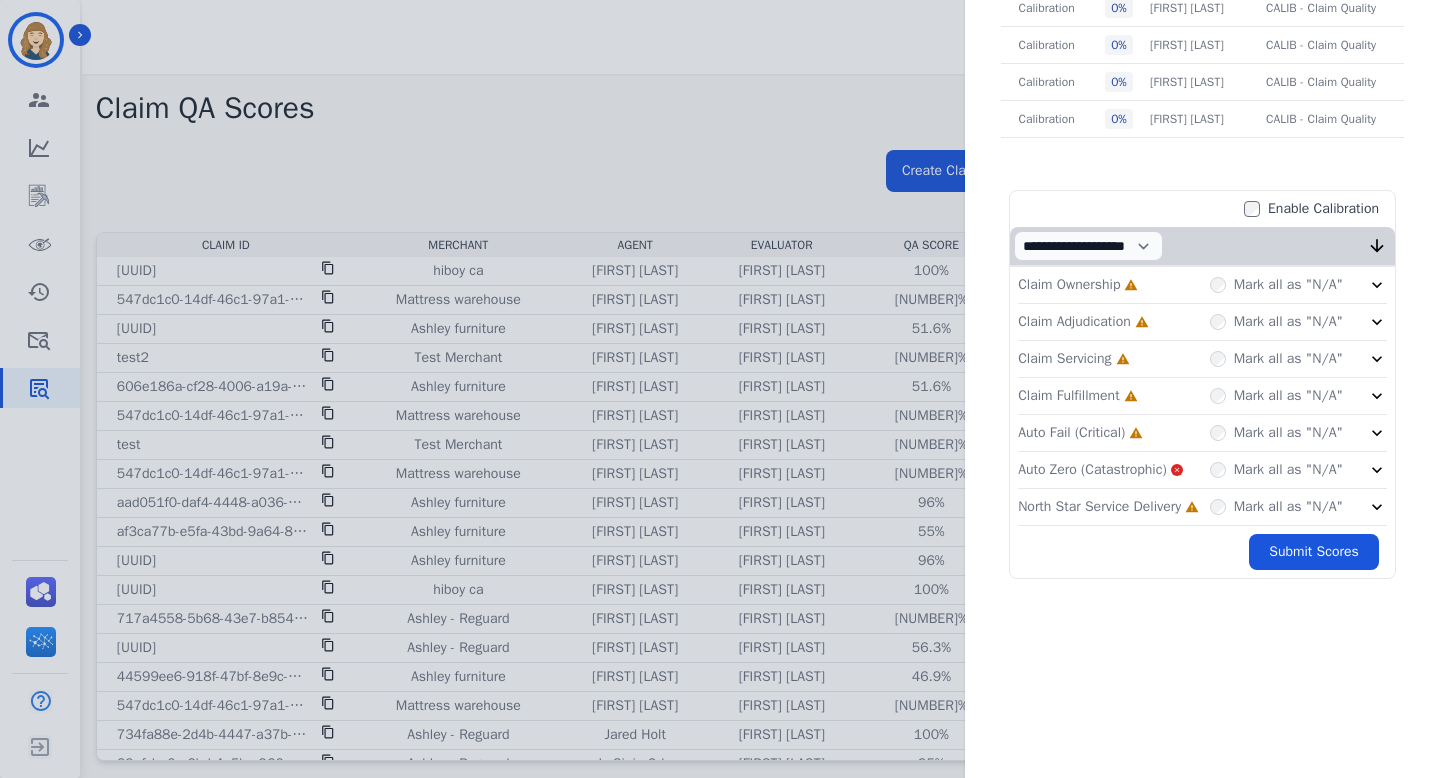 scroll, scrollTop: 483, scrollLeft: 0, axis: vertical 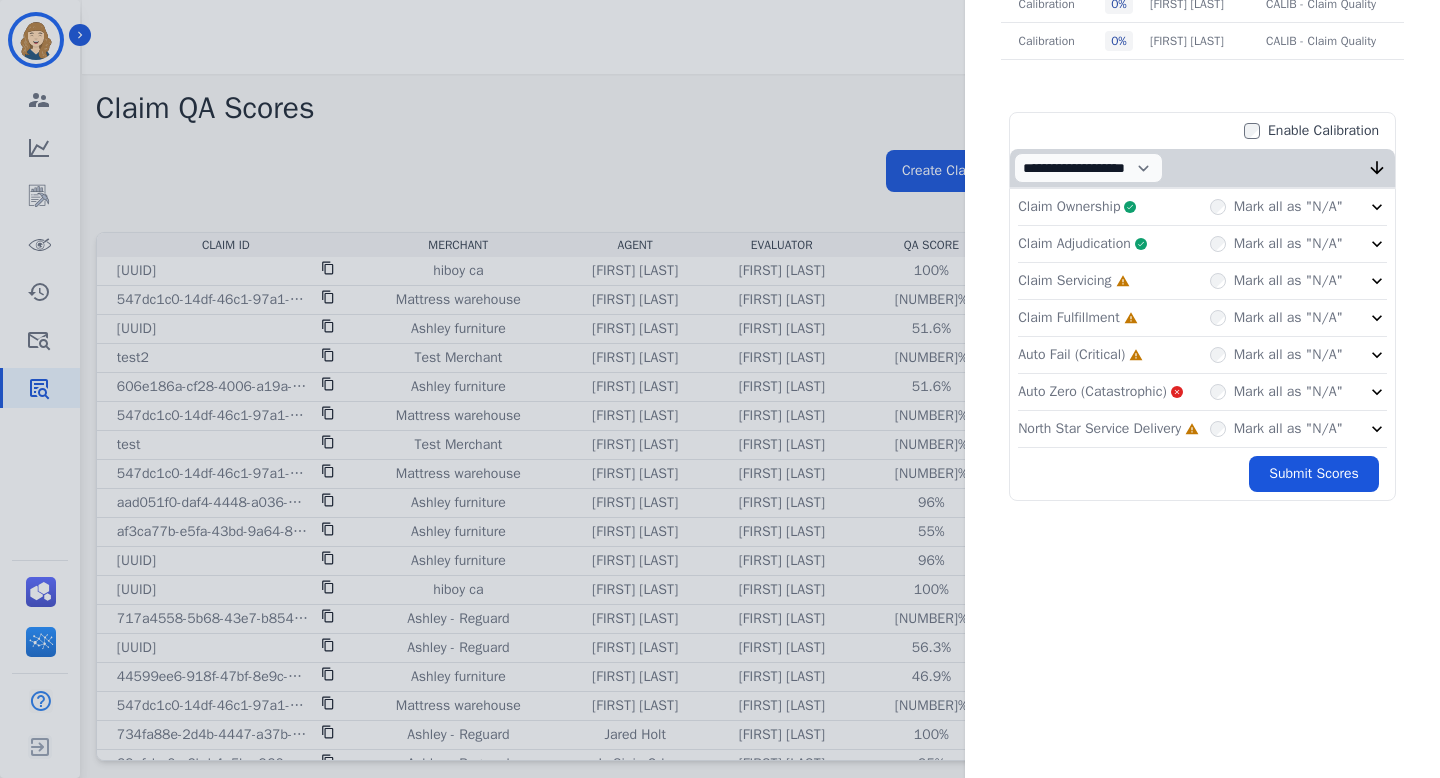 click on "Mark all as "N/A"" at bounding box center [1276, 281] 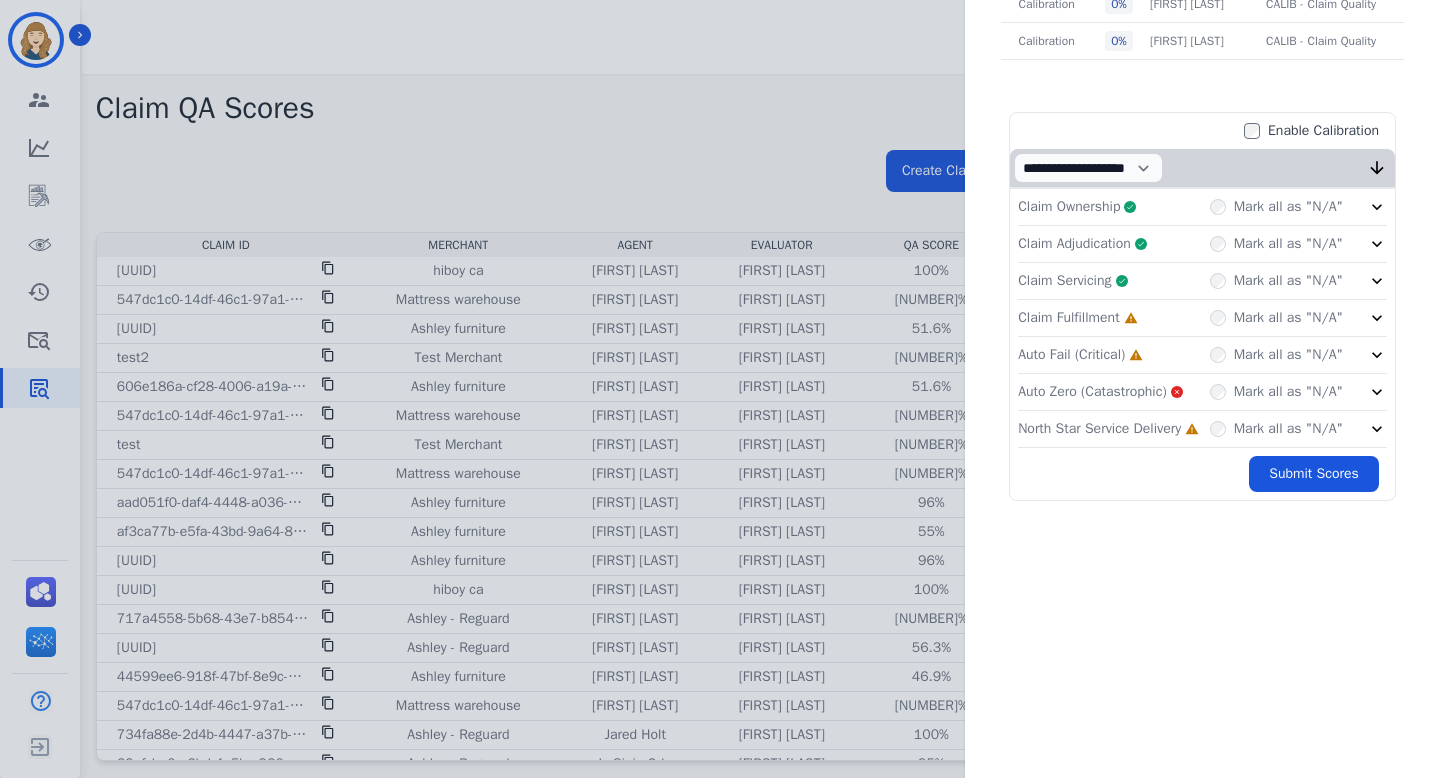 click on "Claim Fulfillment     Incomplete         Mark all as "N/A"" 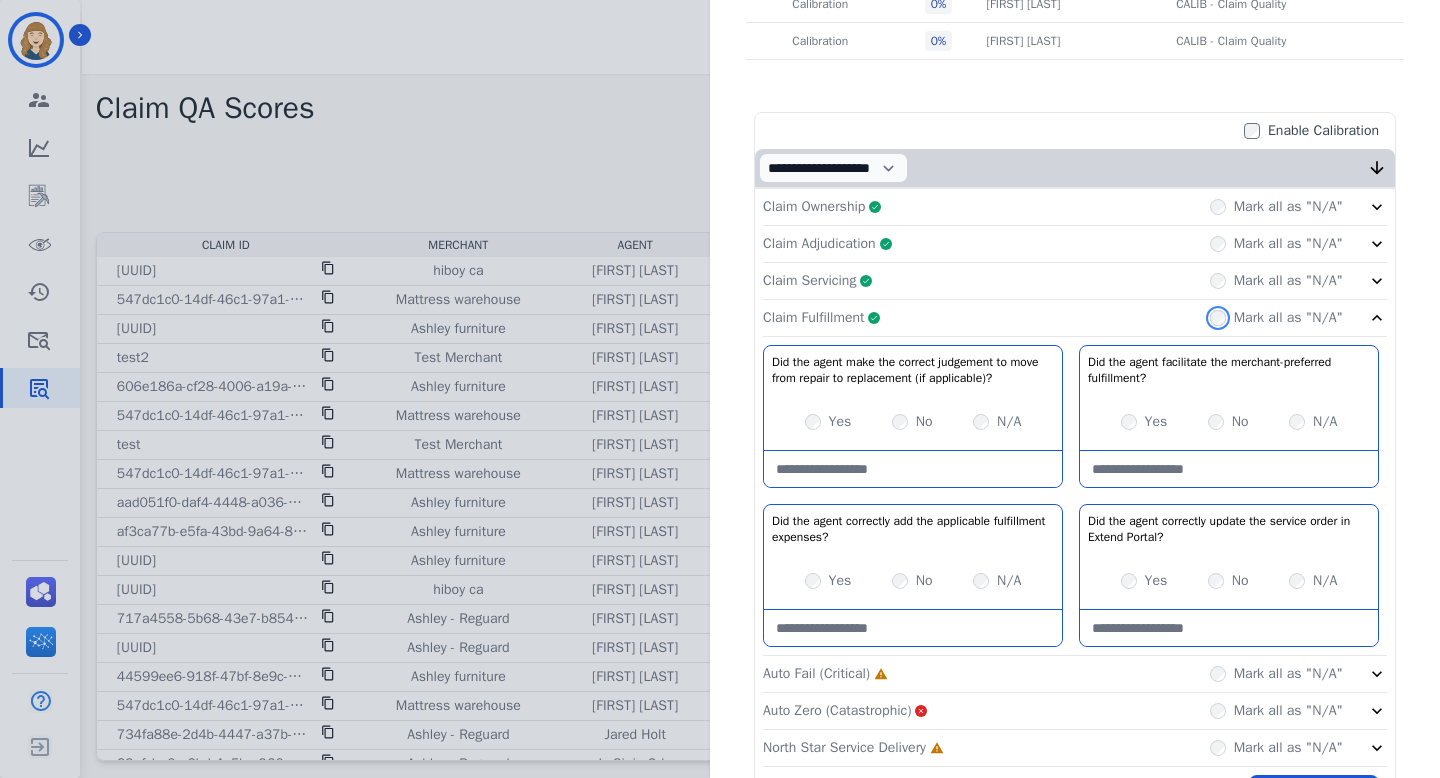 scroll, scrollTop: 579, scrollLeft: 0, axis: vertical 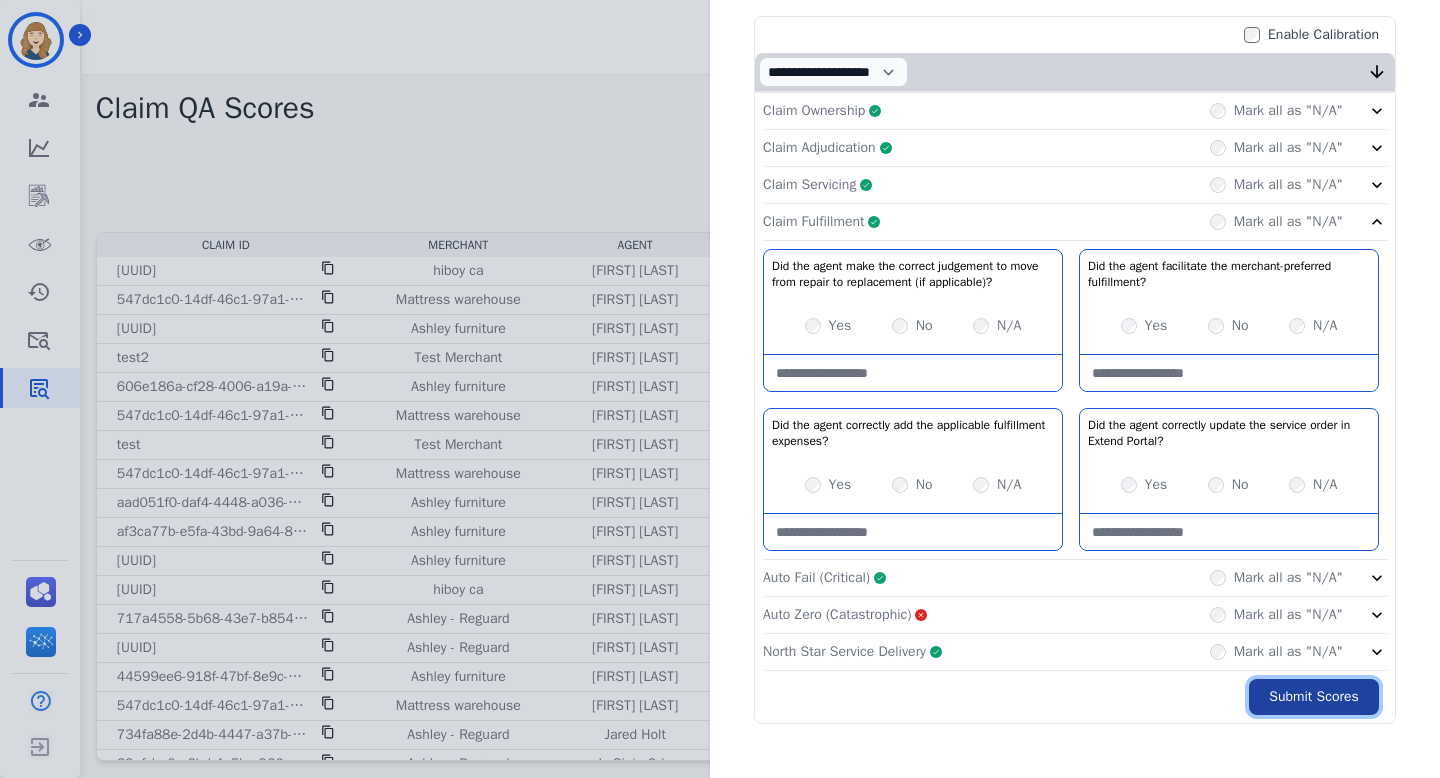 click on "Submit Scores" at bounding box center (1314, 697) 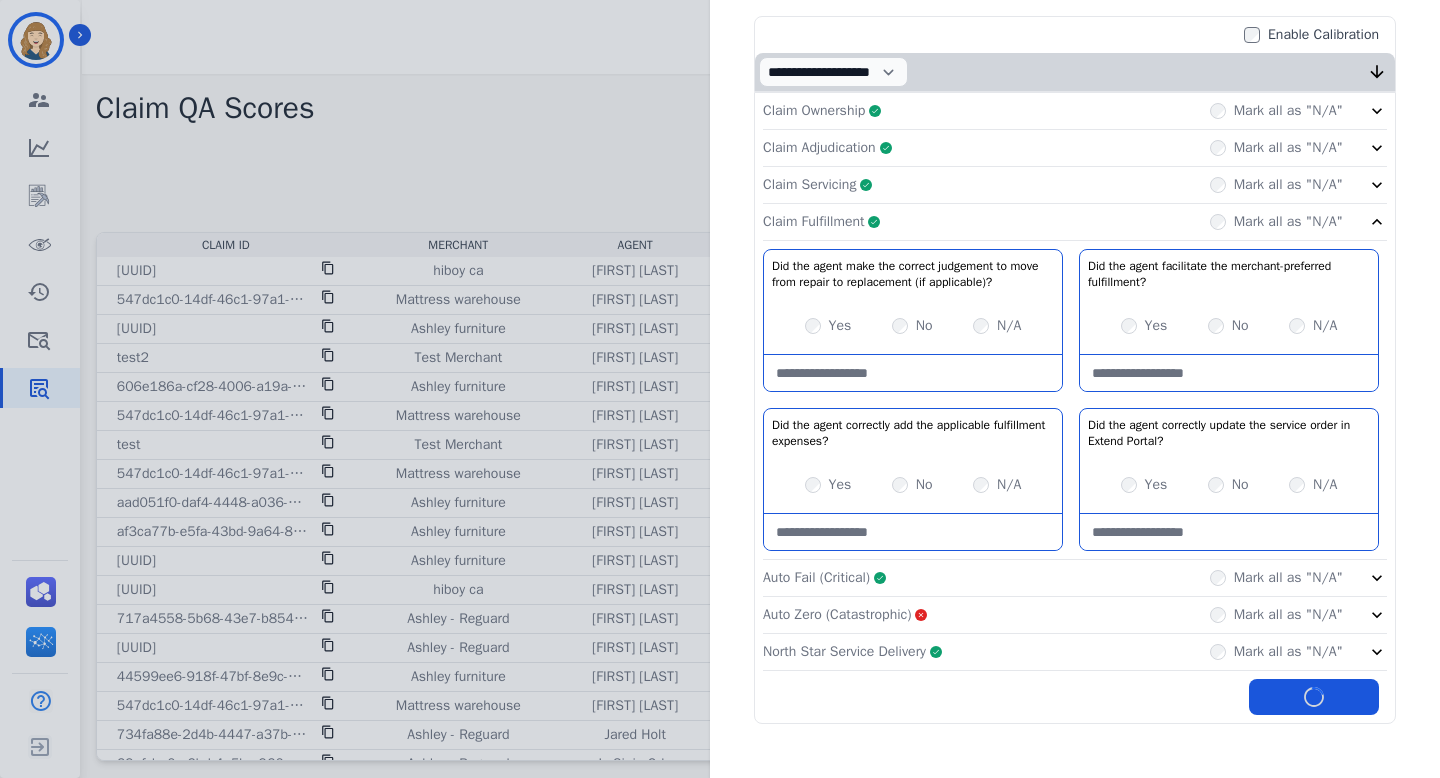 scroll, scrollTop: 0, scrollLeft: 0, axis: both 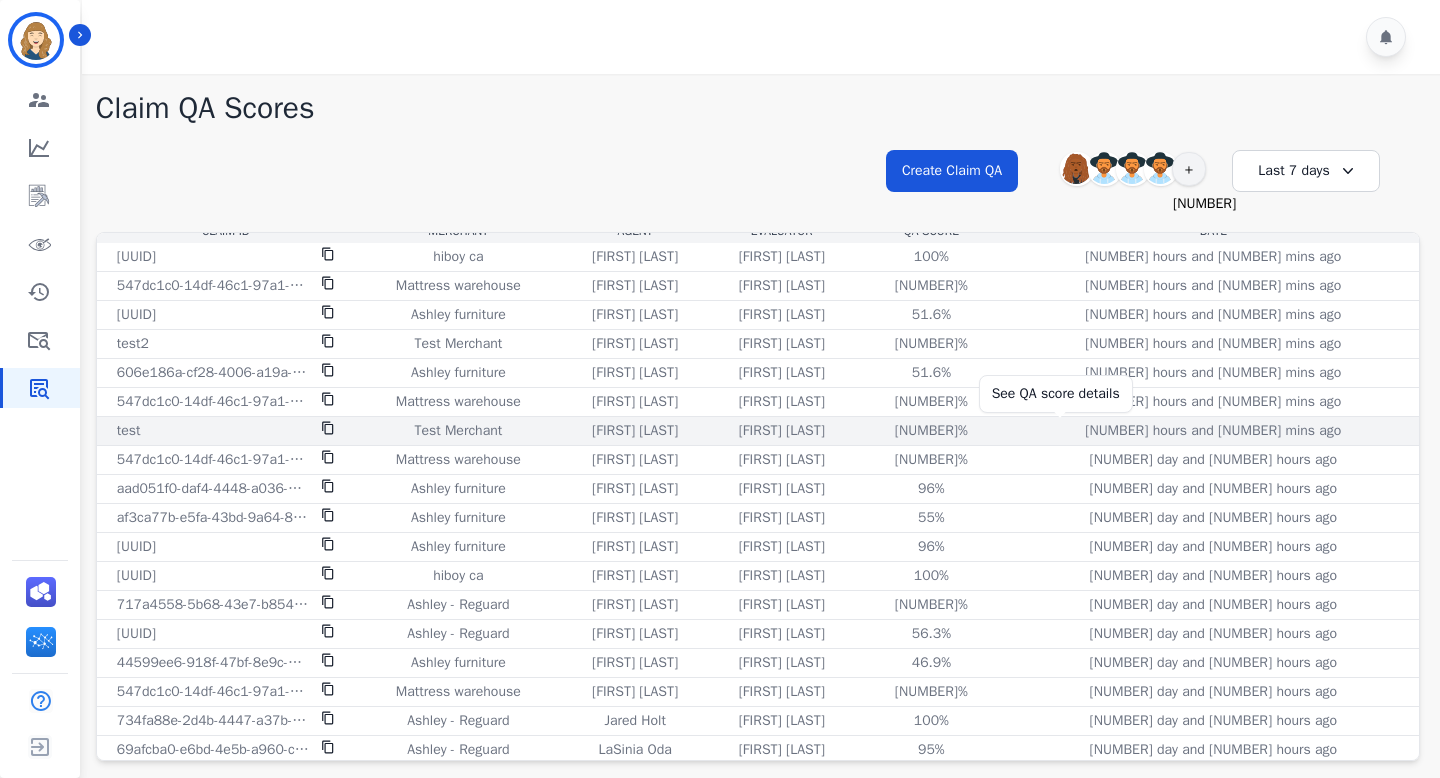 click on "[NUMBER]%" at bounding box center [931, 431] 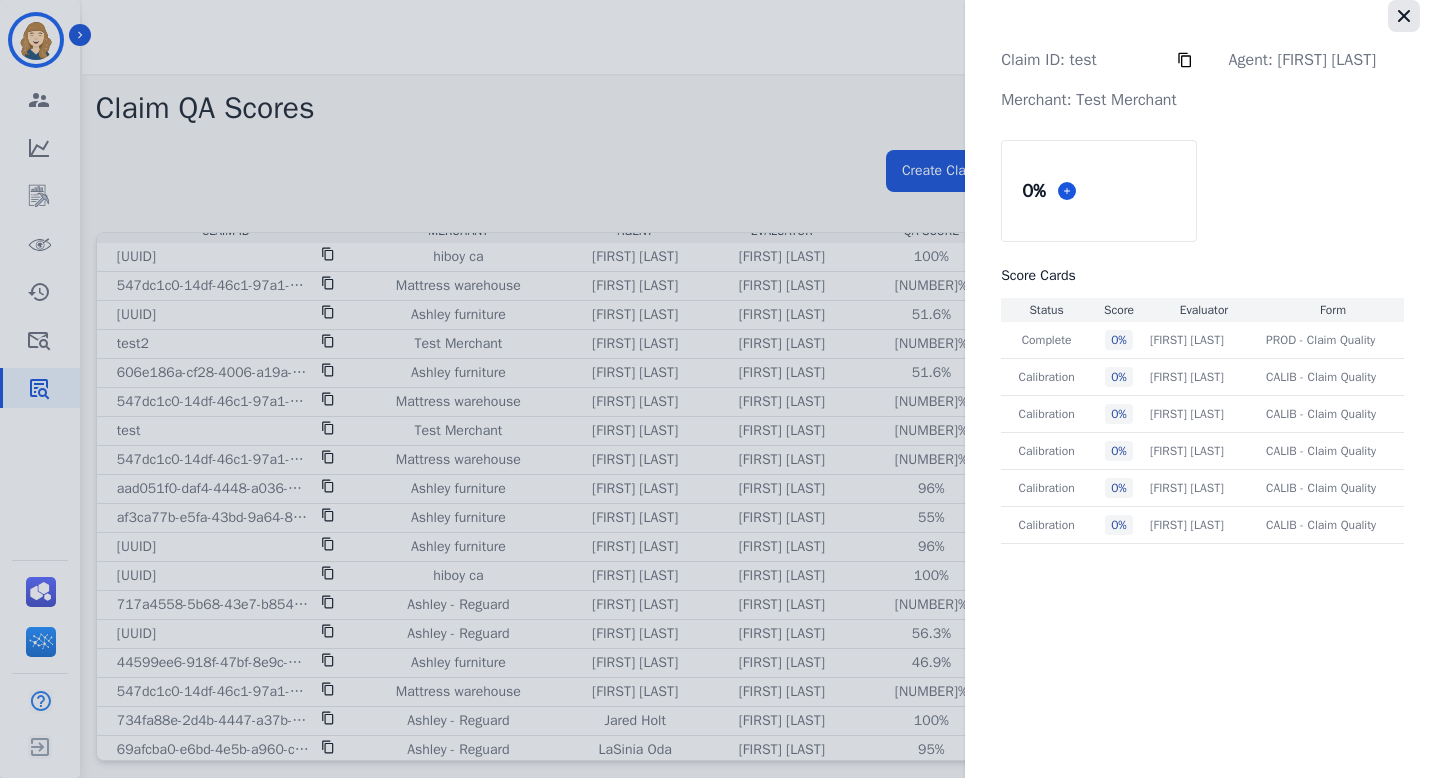click 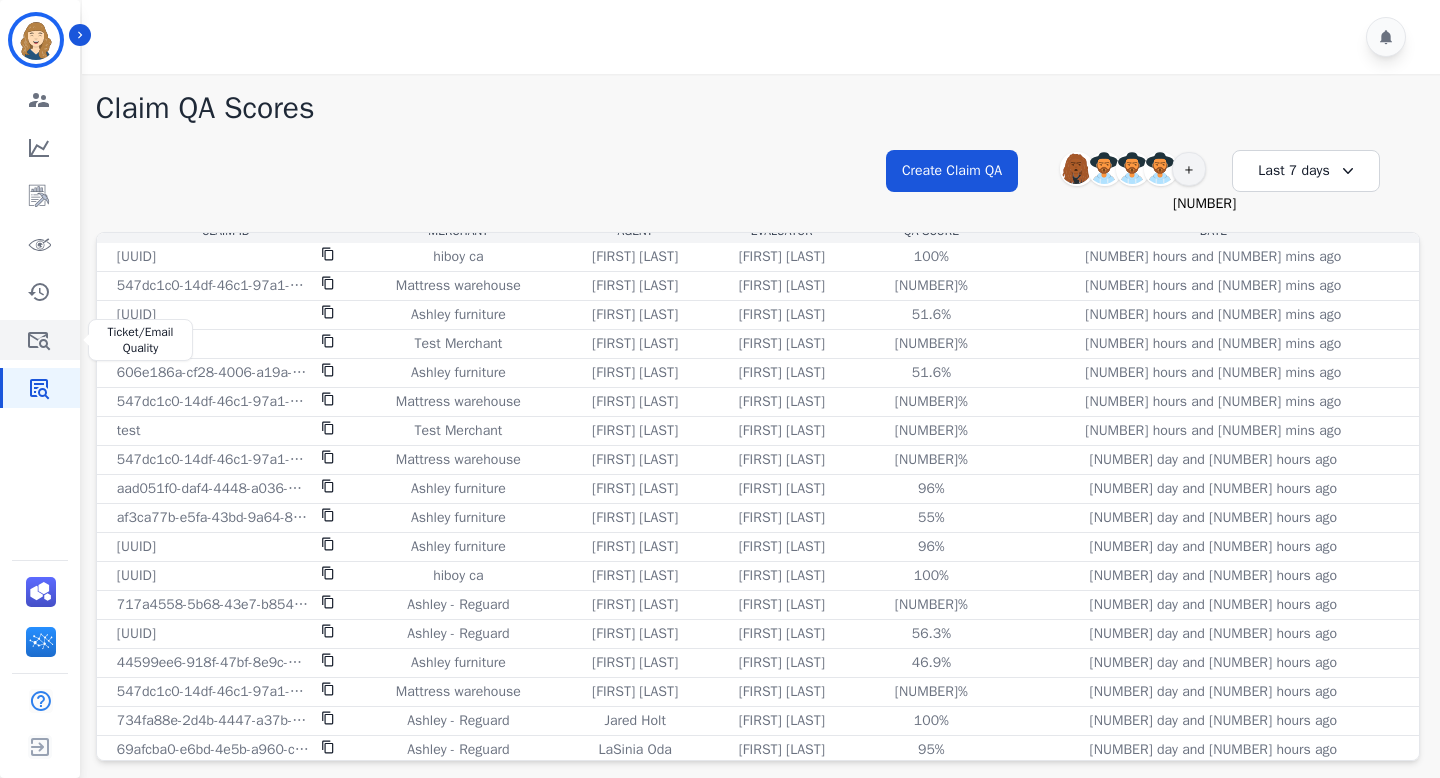 click 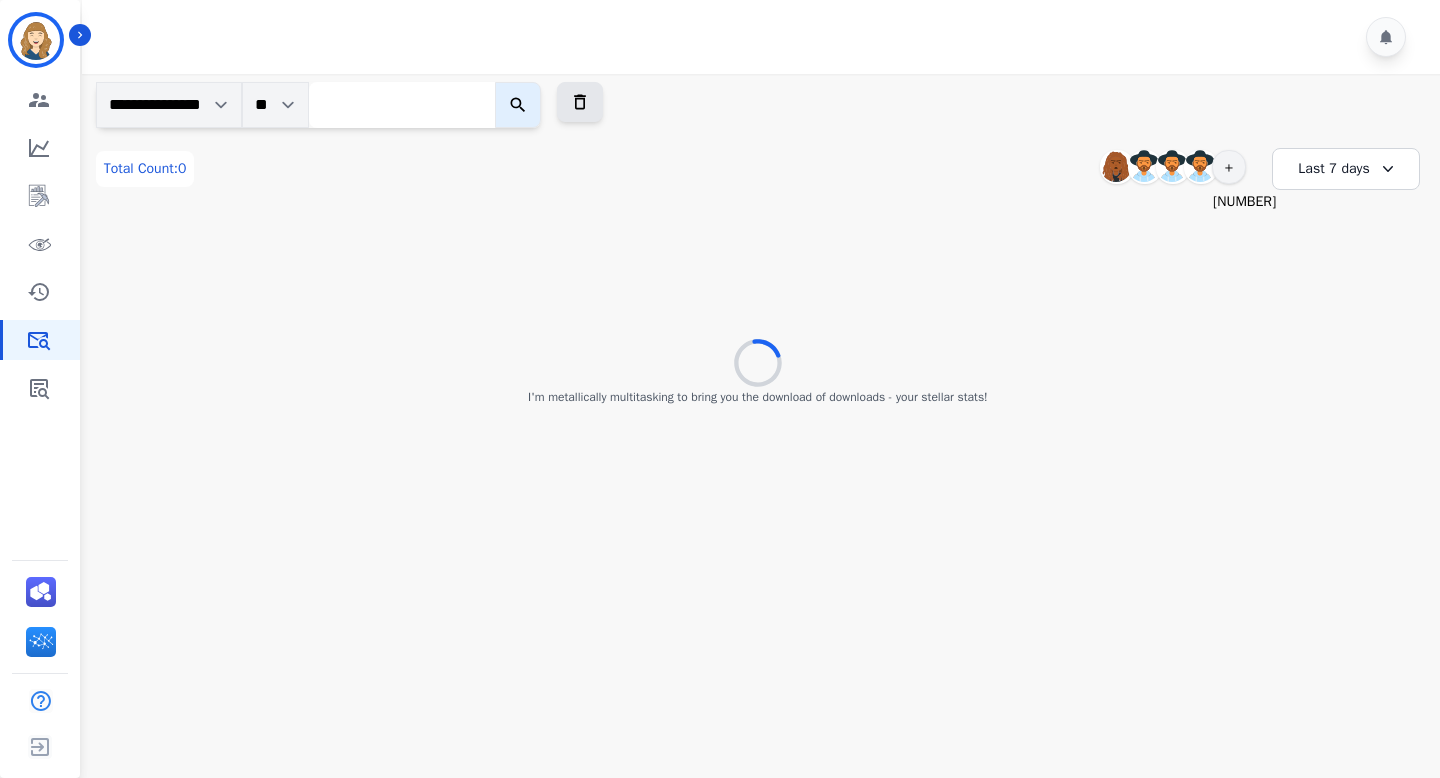 click at bounding box center (402, 105) 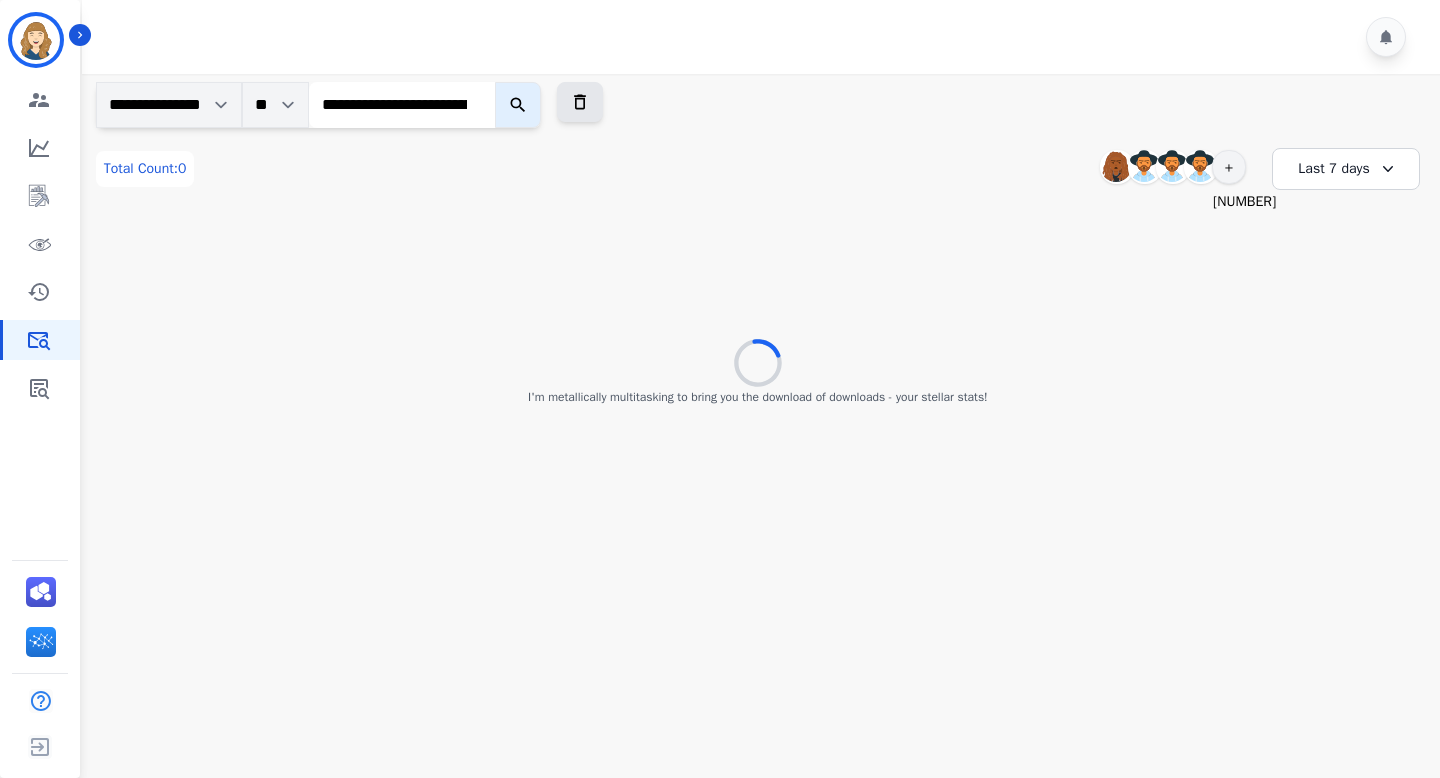 scroll, scrollTop: 0, scrollLeft: 167, axis: horizontal 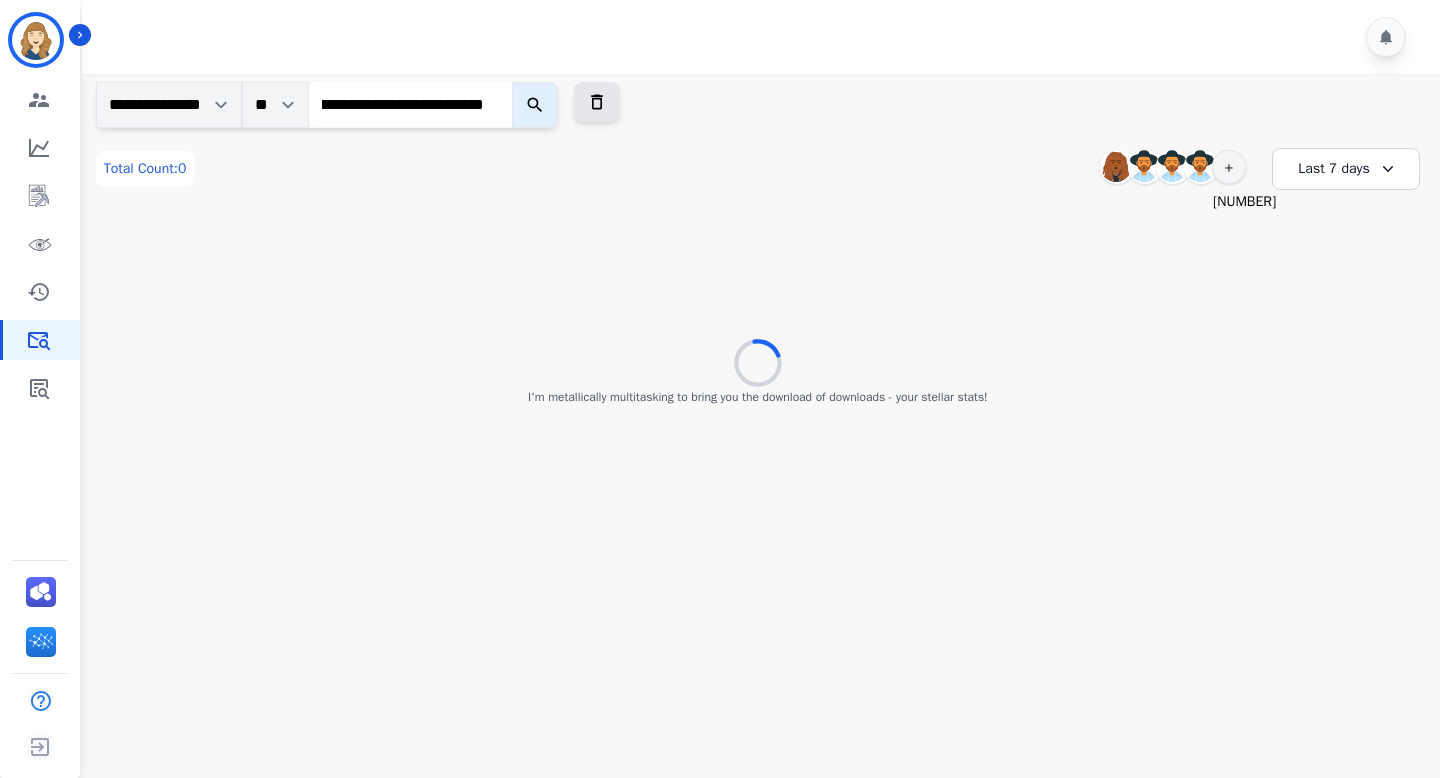 type on "**********" 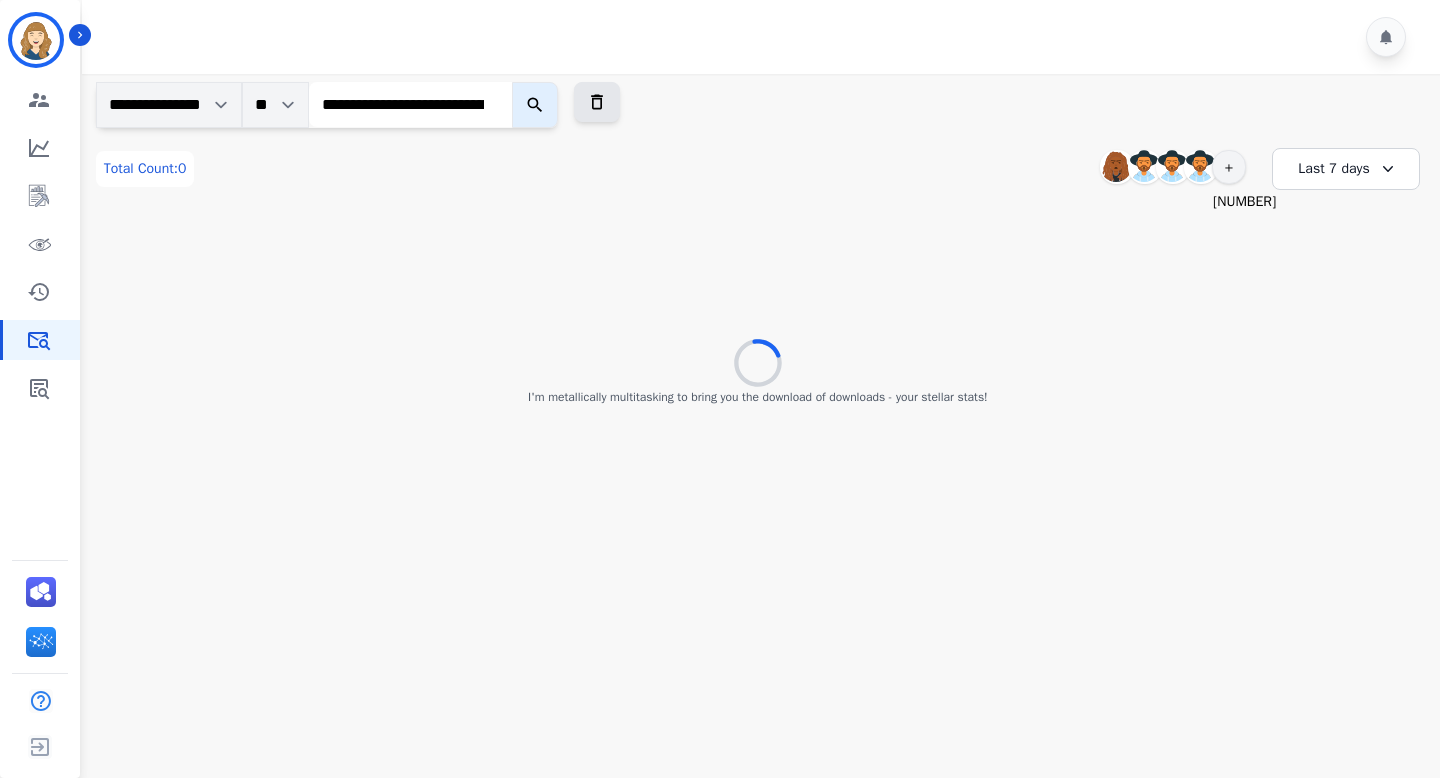 click 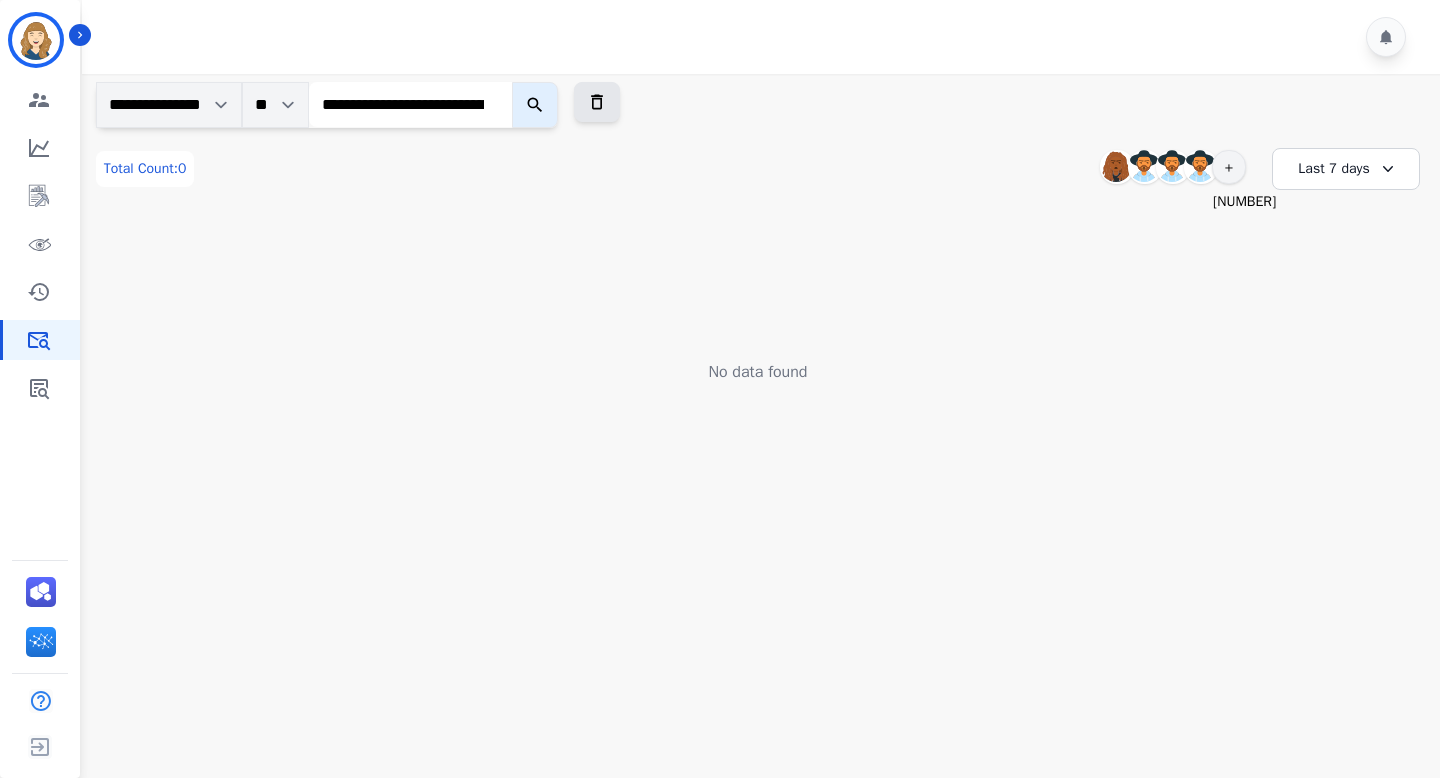 click 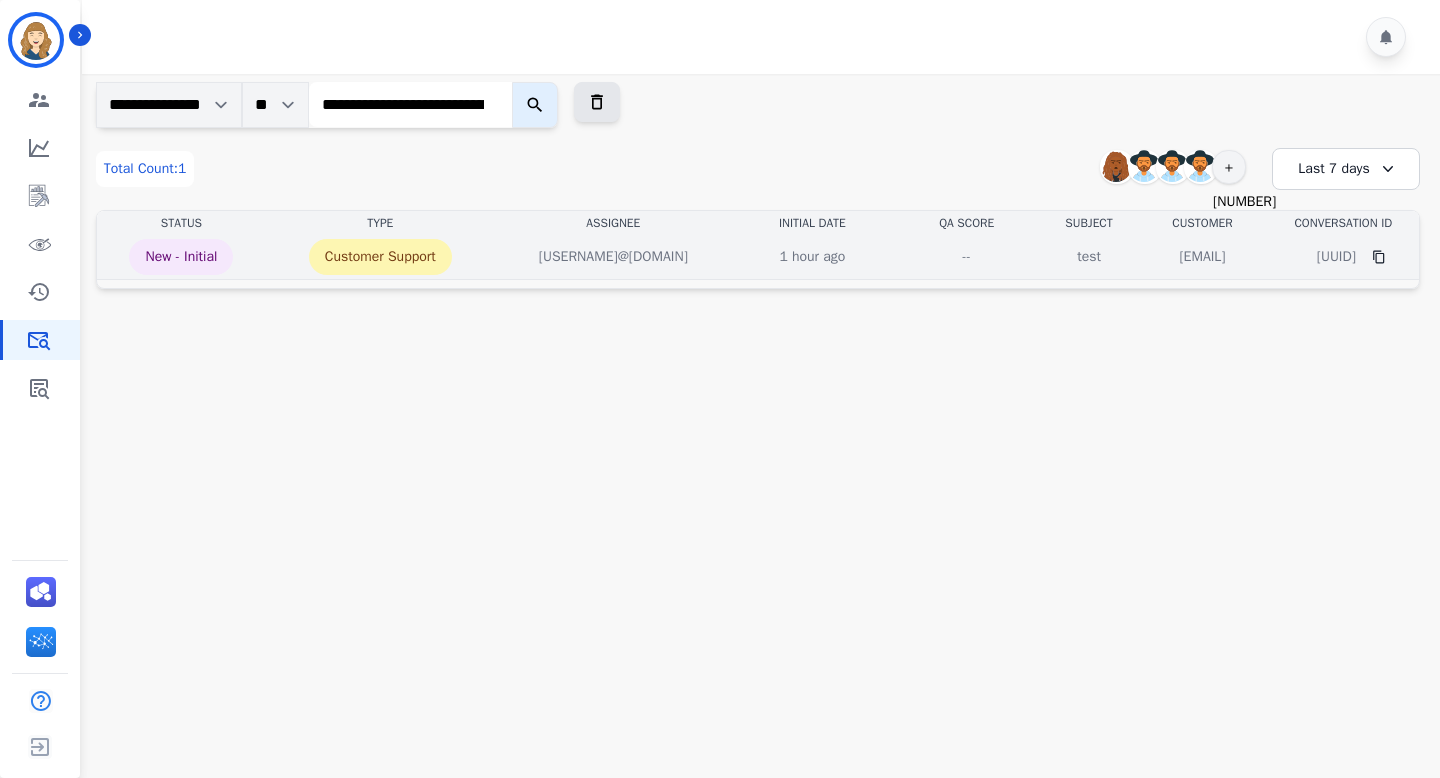 click on "--" at bounding box center (967, 257) 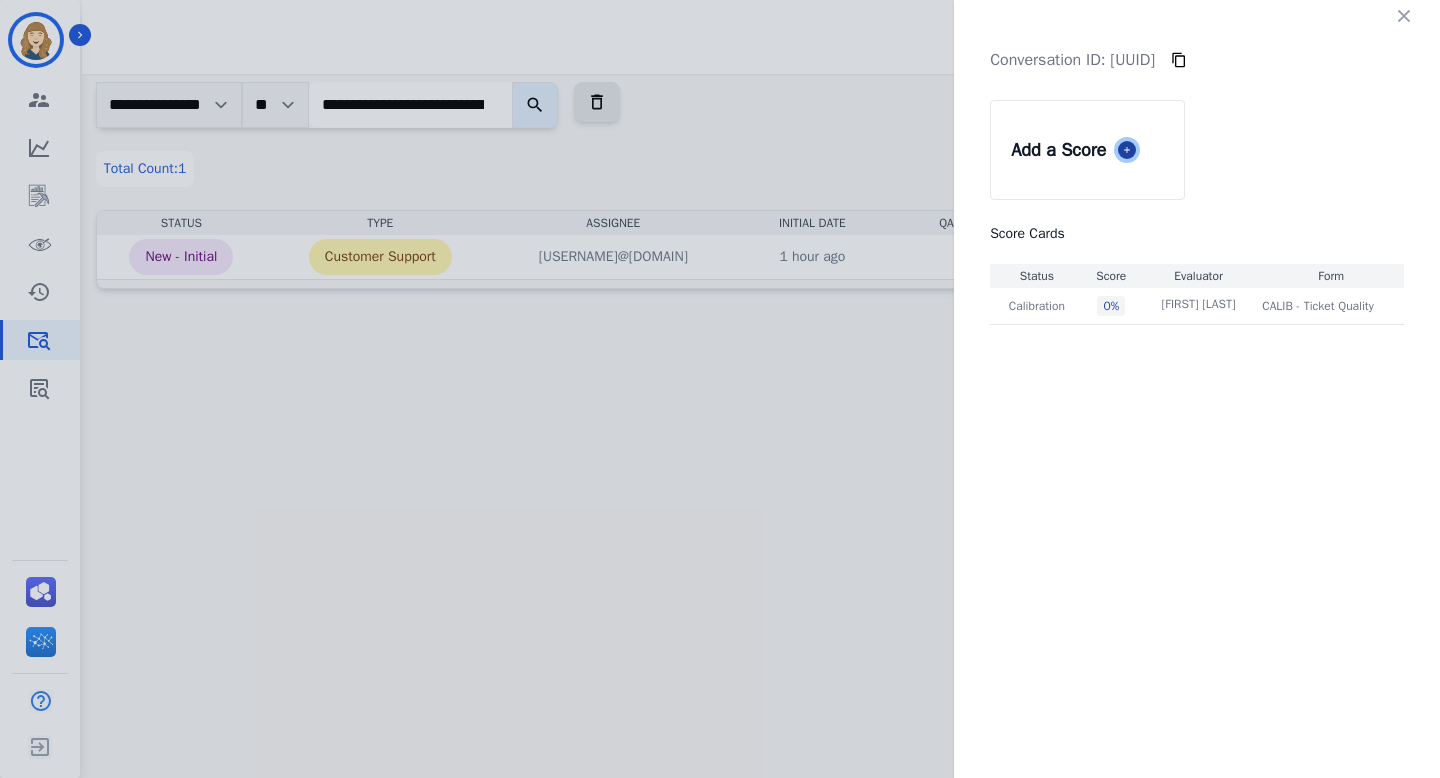 click 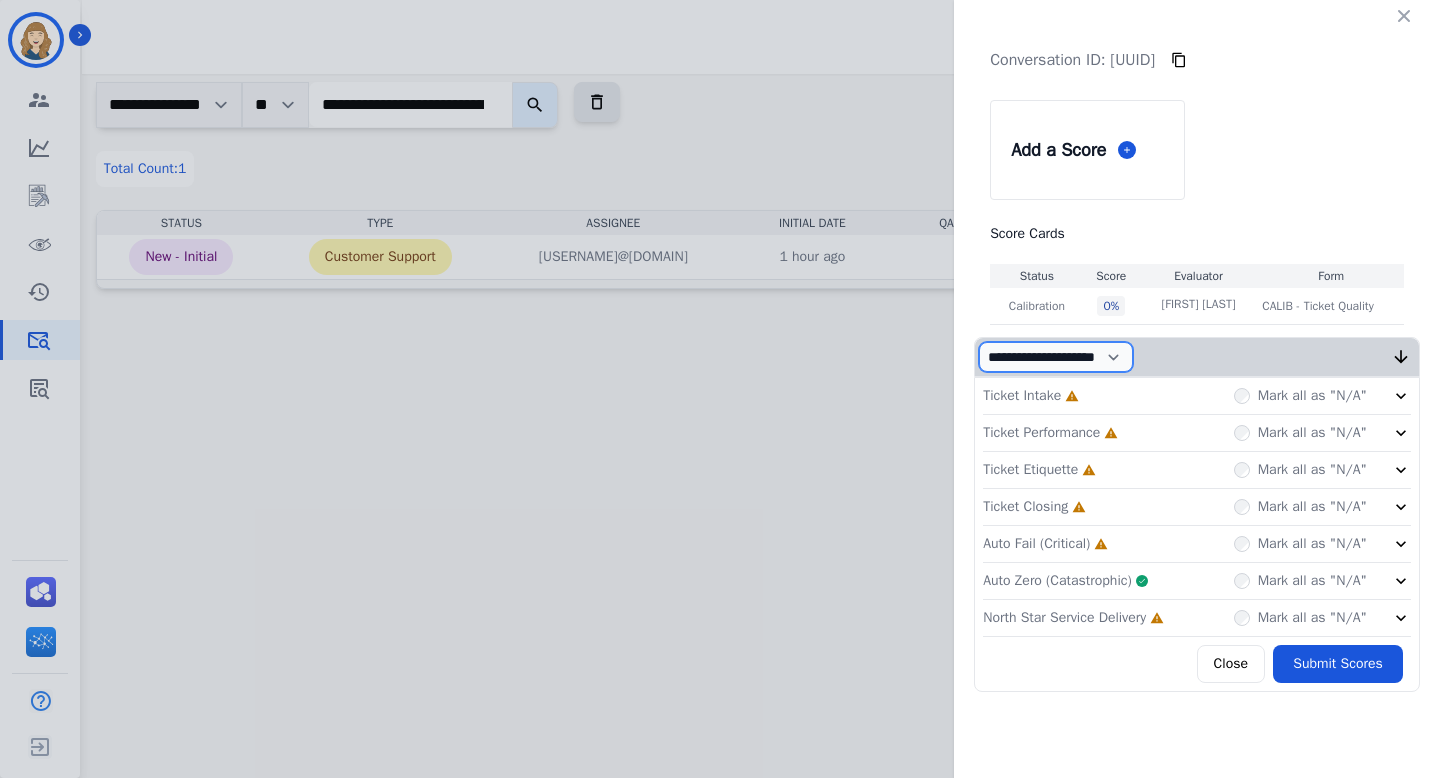 click on "**********" at bounding box center (1056, 357) 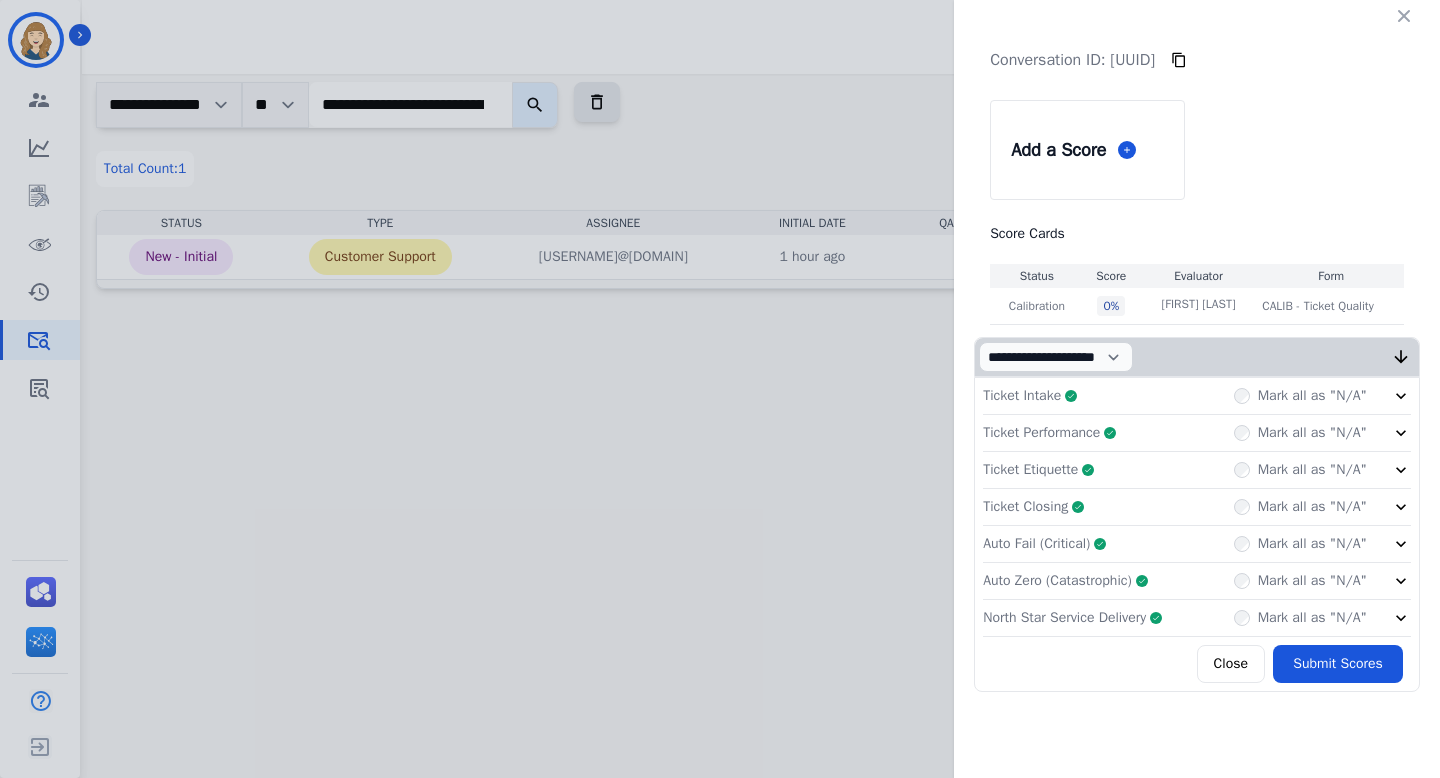 click on "Ticket Intake     Complete         Mark all as "N/A"     Ticket Performance     Complete         Mark all as "N/A"     Ticket Etiquette     Complete         Mark all as "N/A"     Ticket Closing     Complete         Mark all as "N/A"     Auto Fail (Critical)     Complete         Mark all as "N/A"     Auto Zero (Catastrophic)     Complete         Mark all as "N/A"     North Star Service Delivery     Complete         Mark all as "N/A"           Close   Submit Scores" at bounding box center [1197, 534] 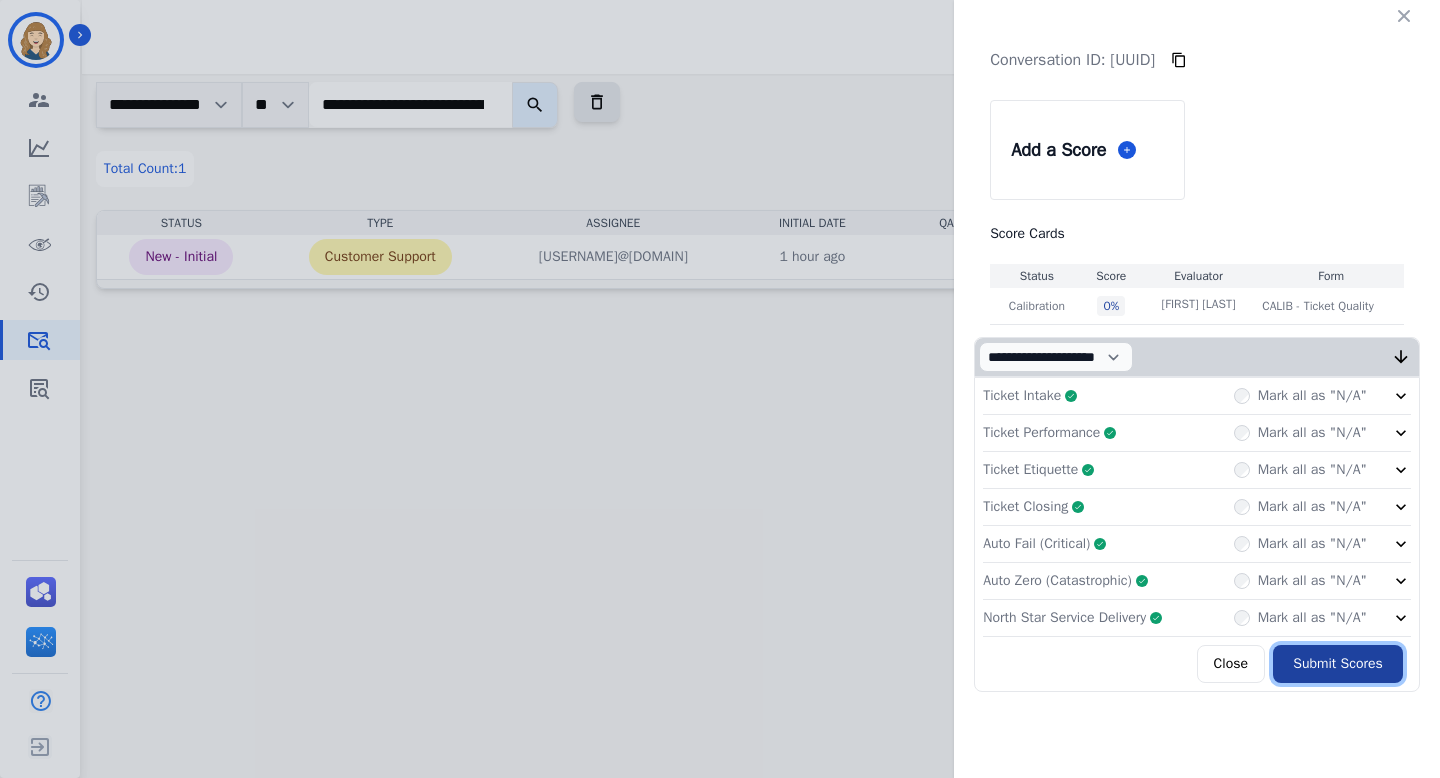 click on "Submit Scores" at bounding box center [1338, 664] 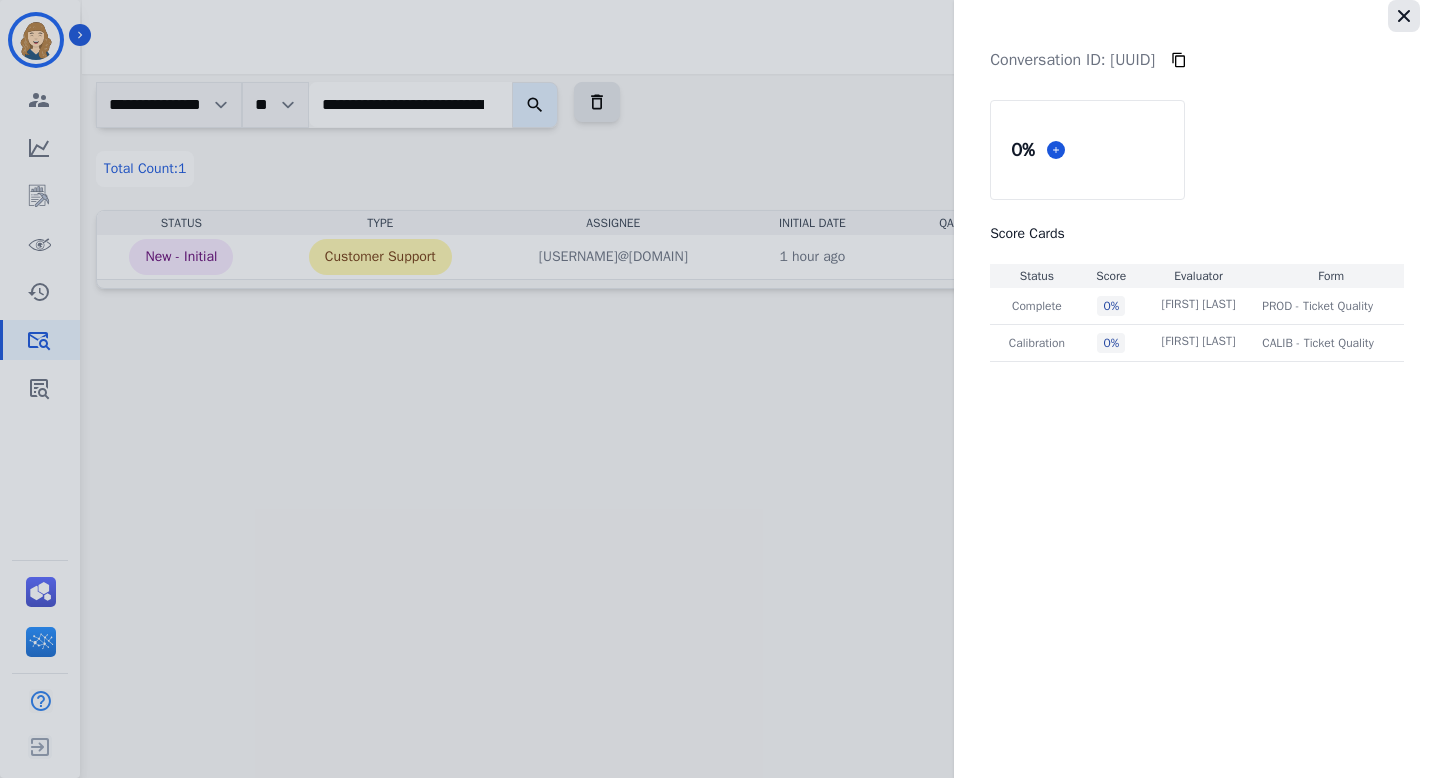 click at bounding box center [1404, 16] 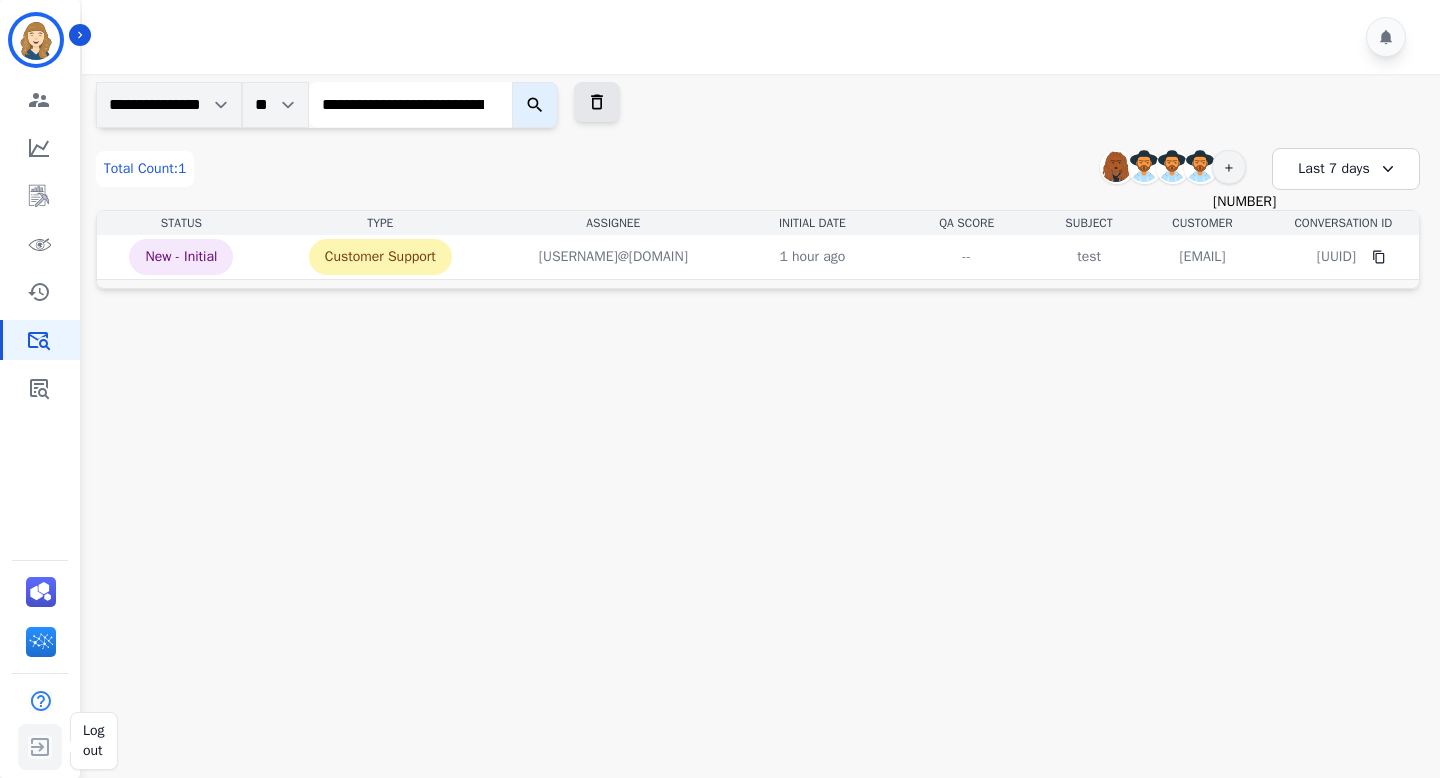 click at bounding box center [40, 747] 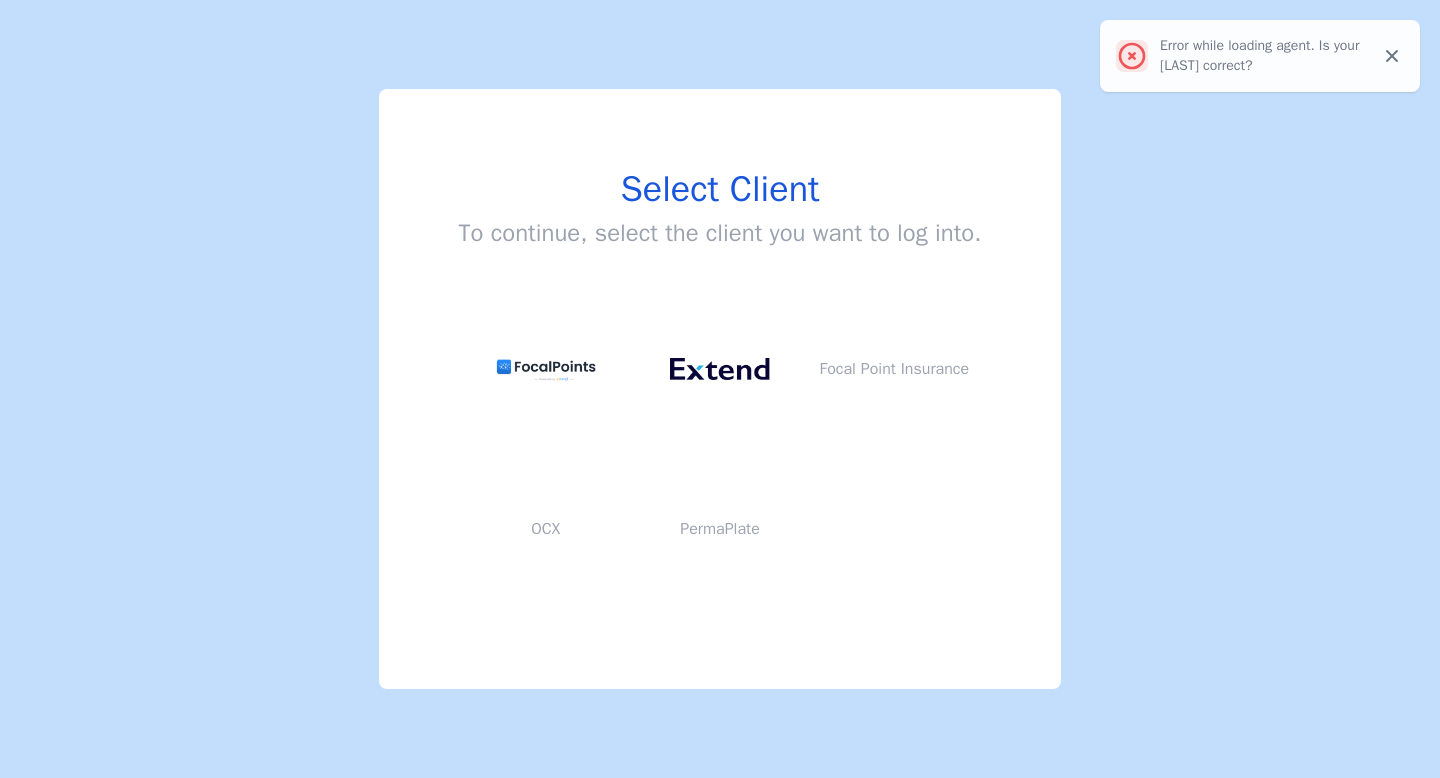 scroll, scrollTop: 0, scrollLeft: 0, axis: both 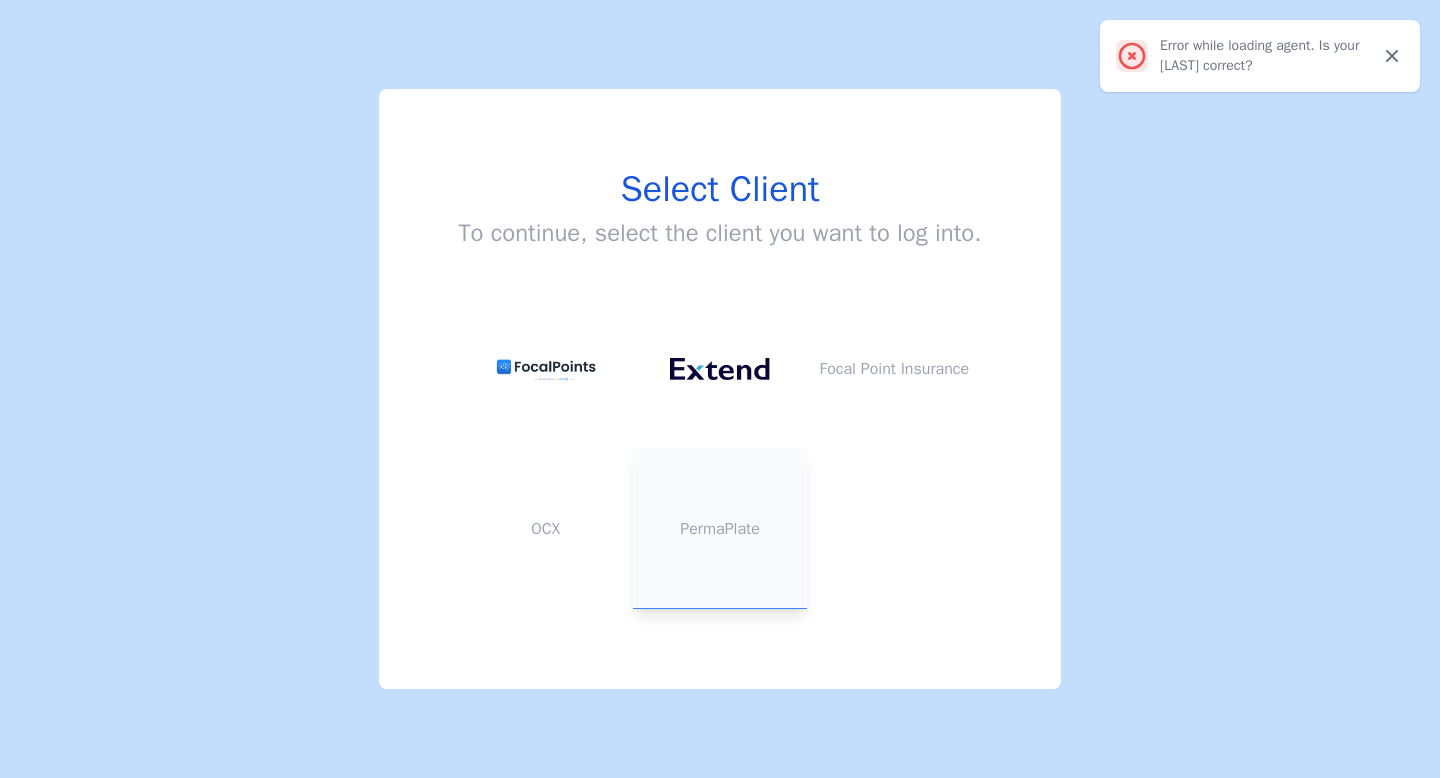 click on "PermaPlate" at bounding box center (720, 529) 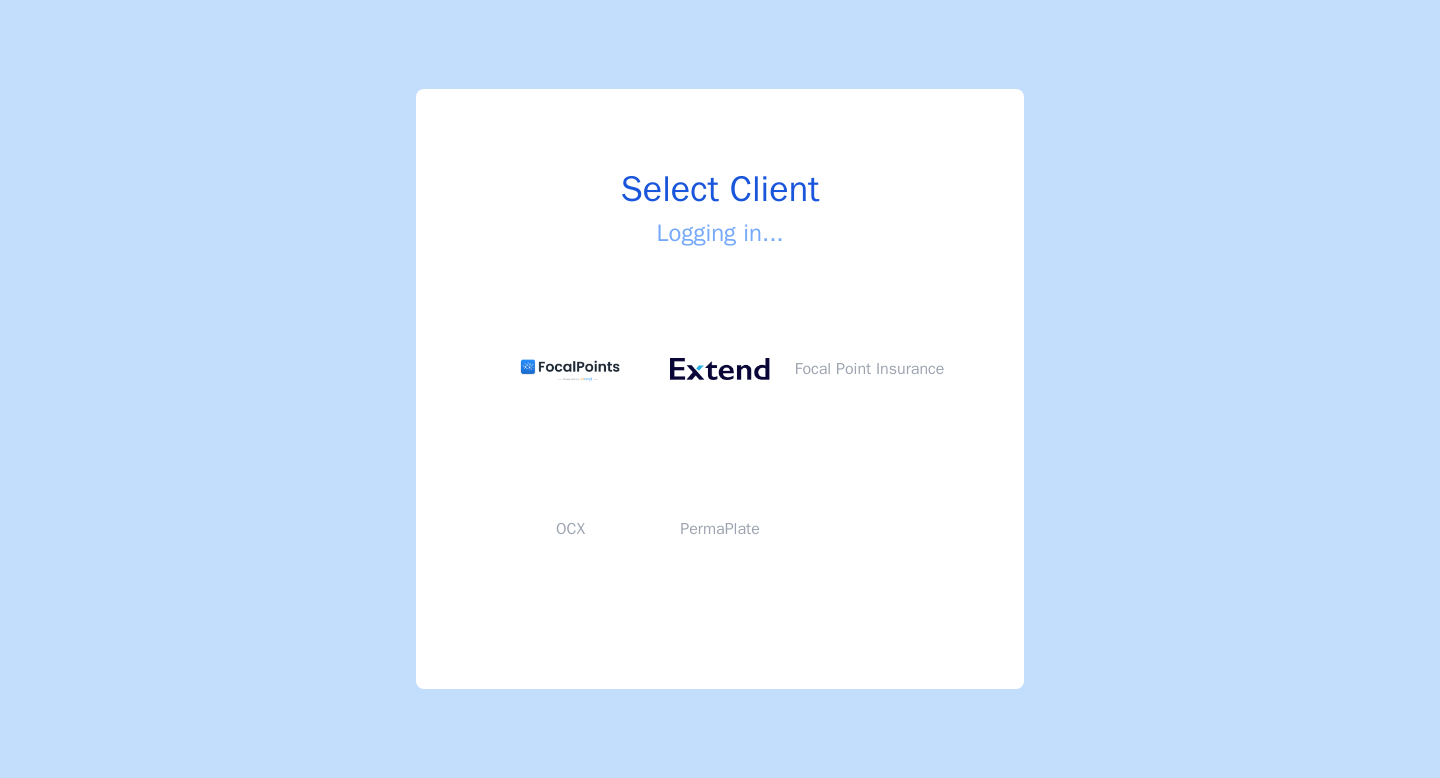 click 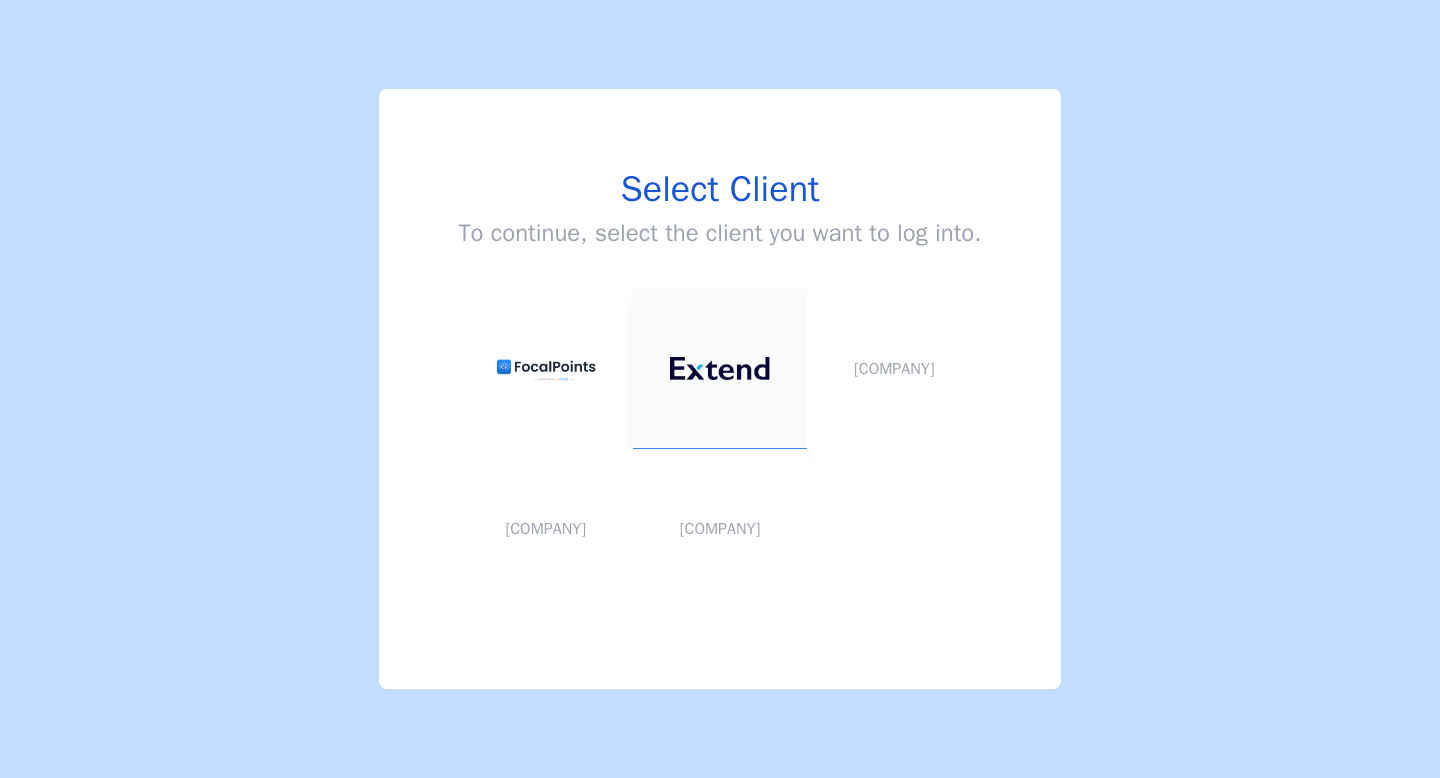 scroll, scrollTop: 0, scrollLeft: 0, axis: both 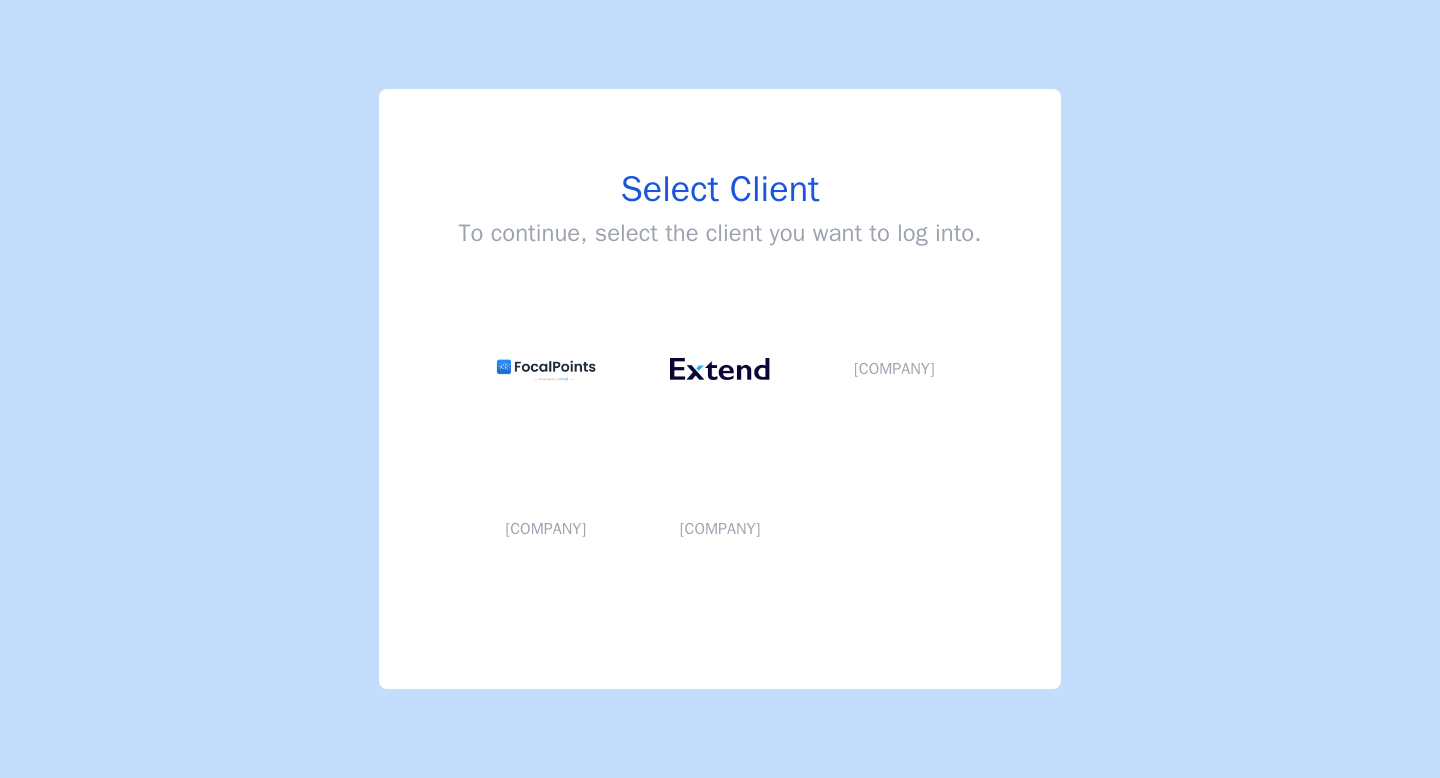 click on "Select Client   To continue, select the client you want to log into.       Focal Point Insurance   OCX   PermaPlate" at bounding box center (720, 389) 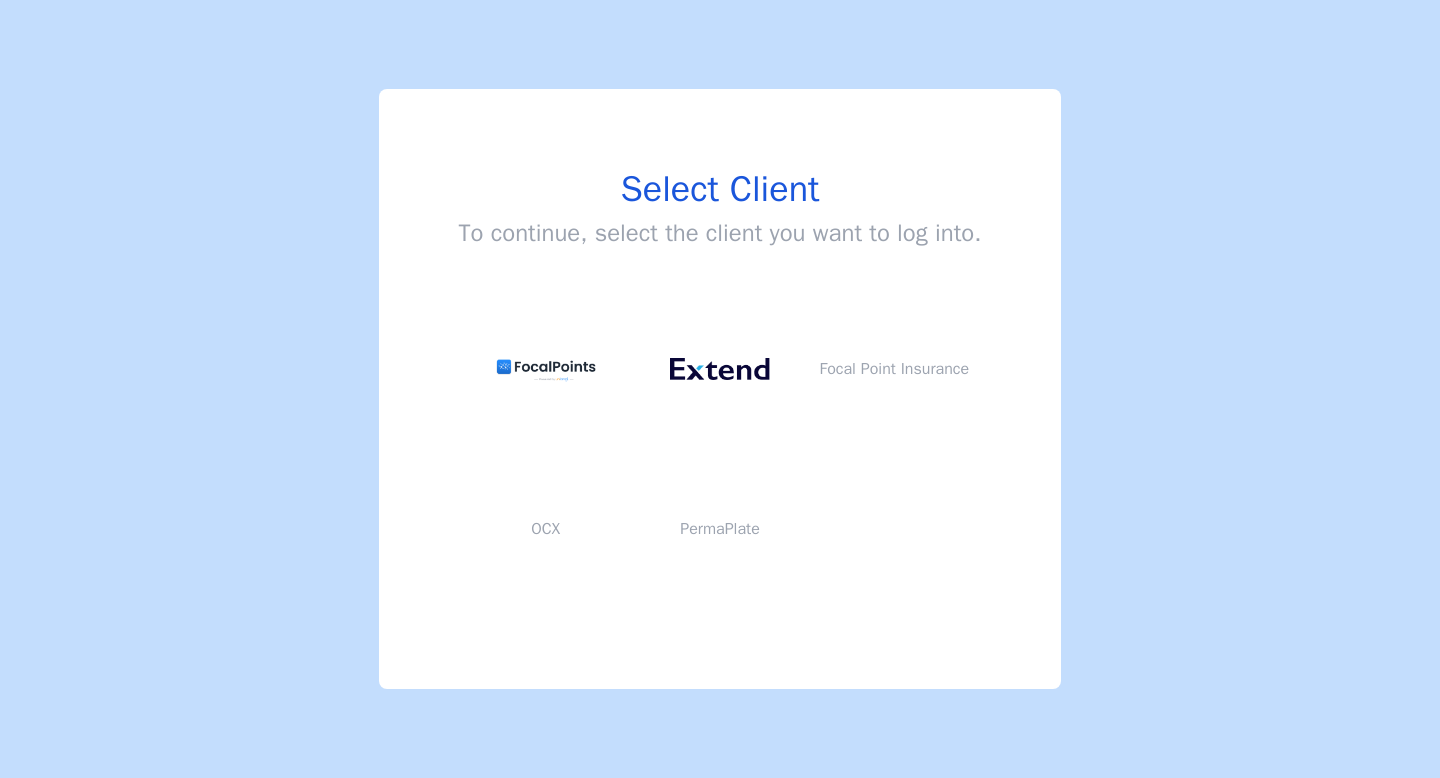scroll, scrollTop: 0, scrollLeft: 0, axis: both 